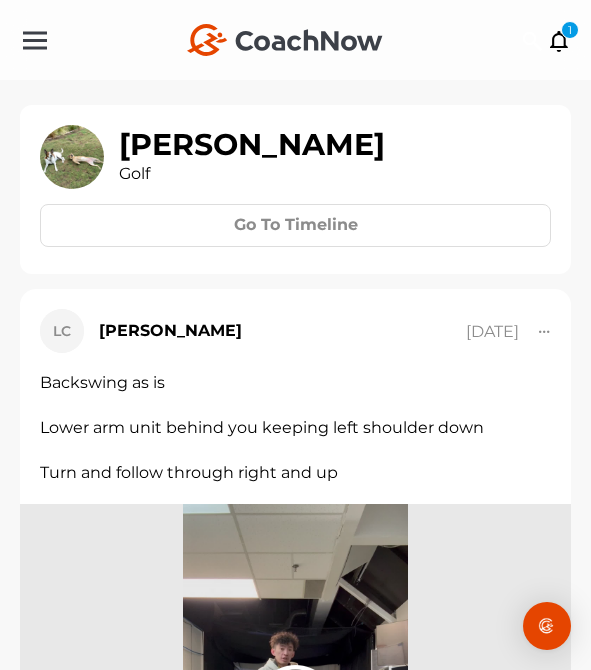 scroll, scrollTop: 0, scrollLeft: 0, axis: both 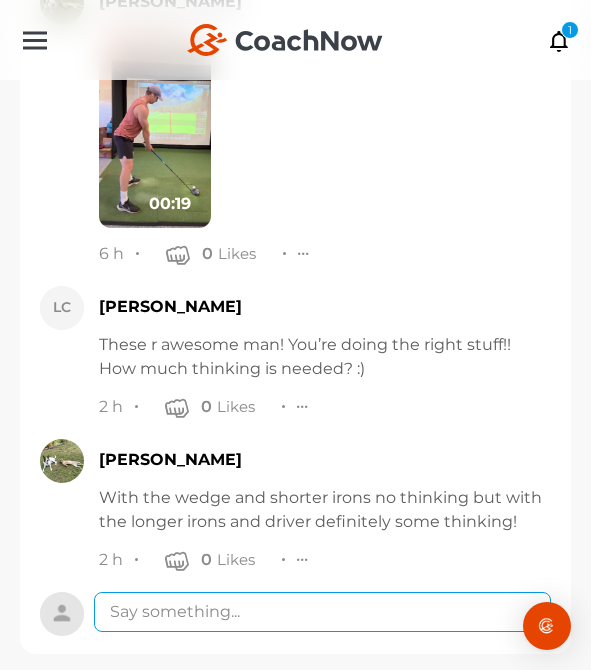 click at bounding box center (322, 612) 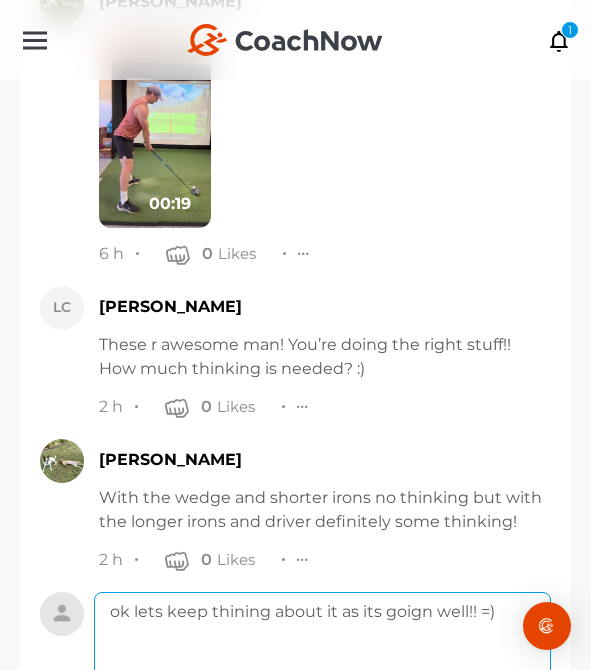 click on "ok lets keep thining about it as its goign well!! =)" at bounding box center [322, 672] 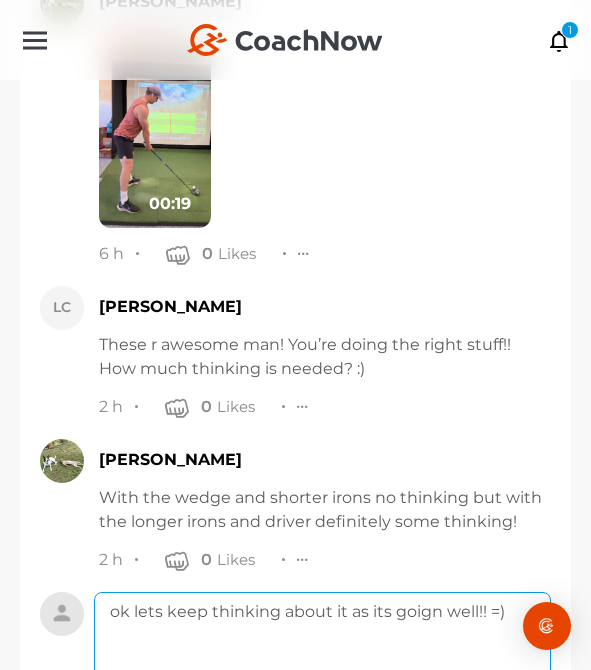 click on "ok lets keep thinking about it as its goign well!! =)" at bounding box center (322, 672) 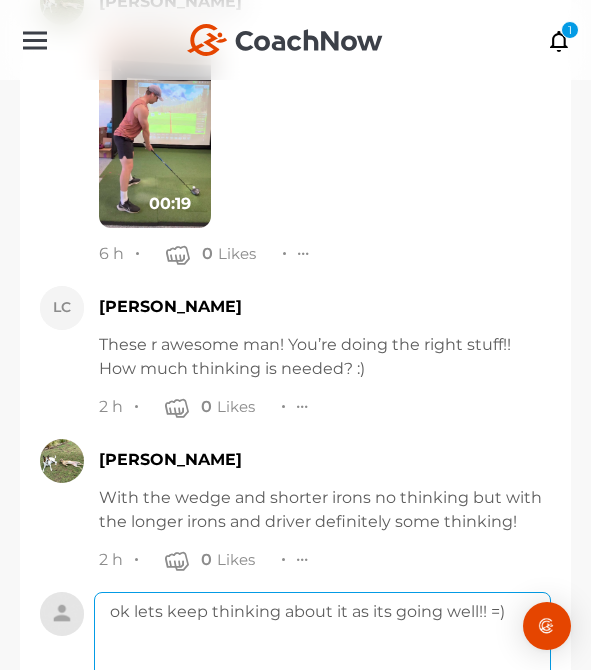 click on "ok lets keep thinking about it as its going well!! =)" at bounding box center (322, 672) 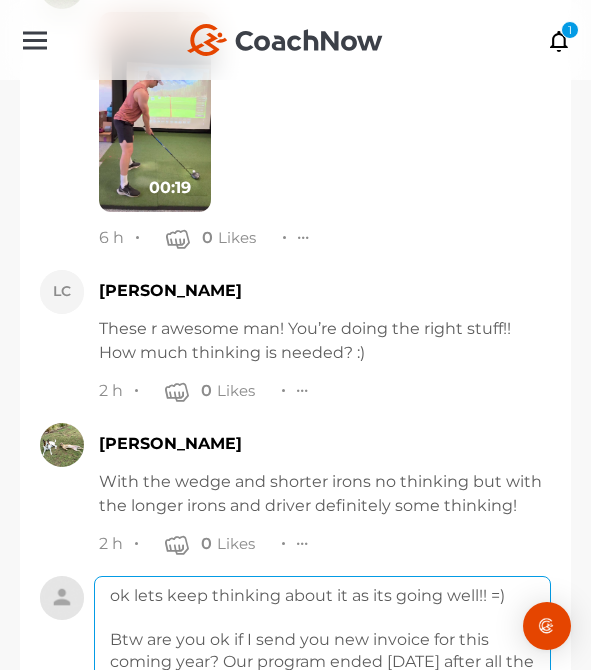 scroll, scrollTop: 33061, scrollLeft: 0, axis: vertical 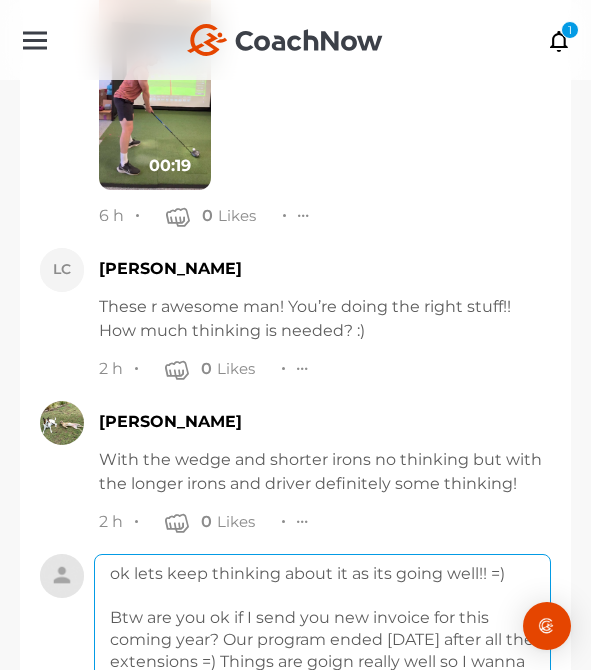click on "ok lets keep thinking about it as its going well!! =)
Btw are you ok if I send you new invoice for this coming year? Our program ended [DATE] after all the extensions =) Things are goign really well so I wanna keep going for it! =)" at bounding box center [322, 634] 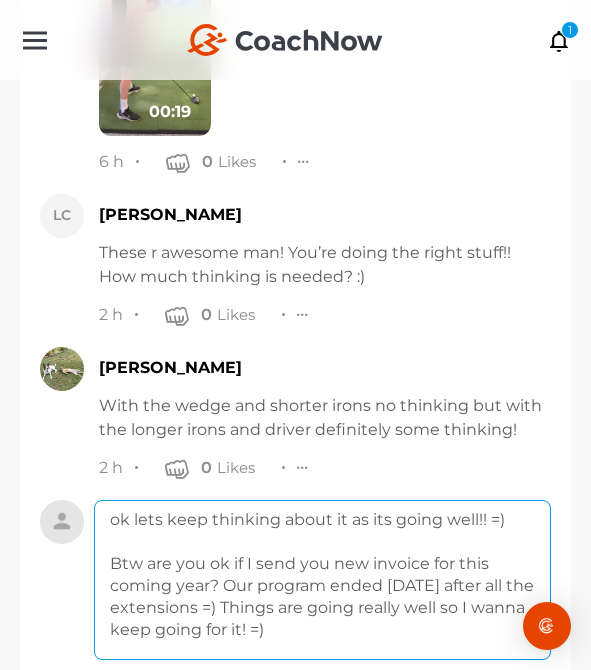 scroll, scrollTop: 33146, scrollLeft: 0, axis: vertical 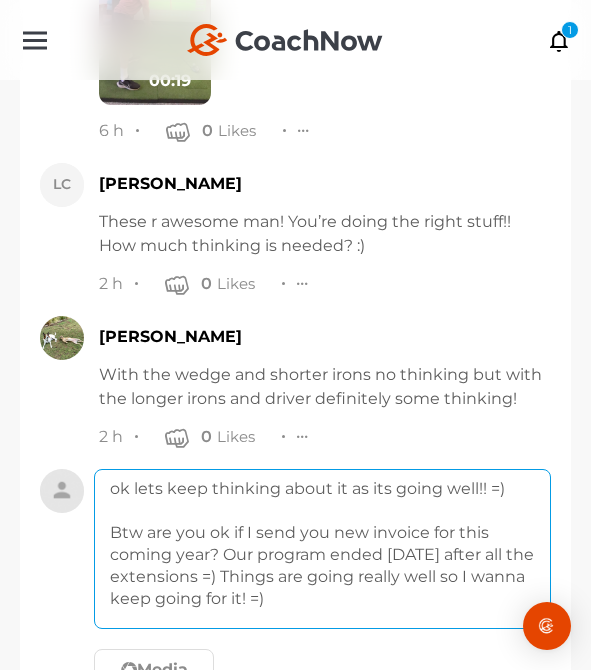 click on "ok lets keep thinking about it as its going well!! =)
Btw are you ok if I send you new invoice for this coming year? Our program ended [DATE] after all the extensions =) Things are going really well so I wanna keep going for it! =)" at bounding box center (322, 549) 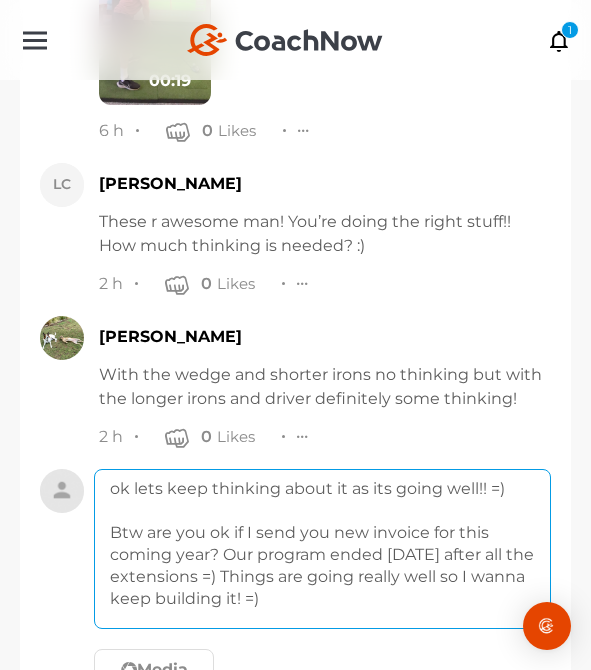 drag, startPoint x: 476, startPoint y: 560, endPoint x: 485, endPoint y: 573, distance: 15.811388 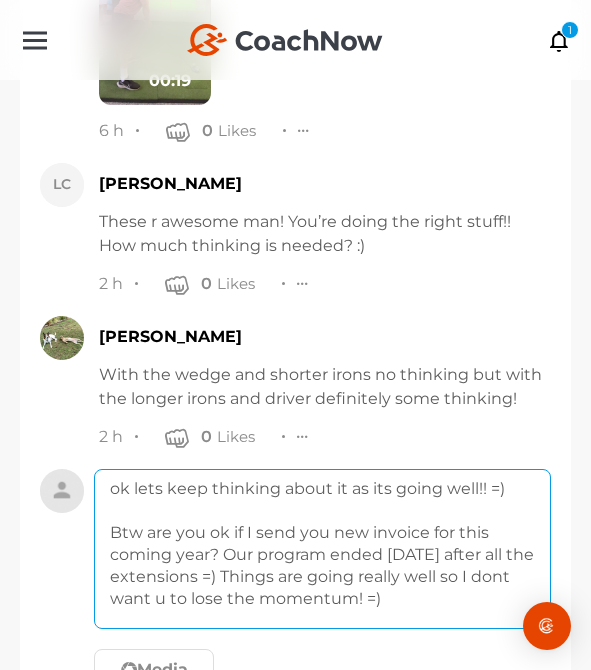 click on "ok lets keep thinking about it as its going well!! =)
Btw are you ok if I send you new invoice for this coming year? Our program ended [DATE] after all the extensions =) Things are going really well so I dont want u to lose the momentum! =)" at bounding box center (322, 549) 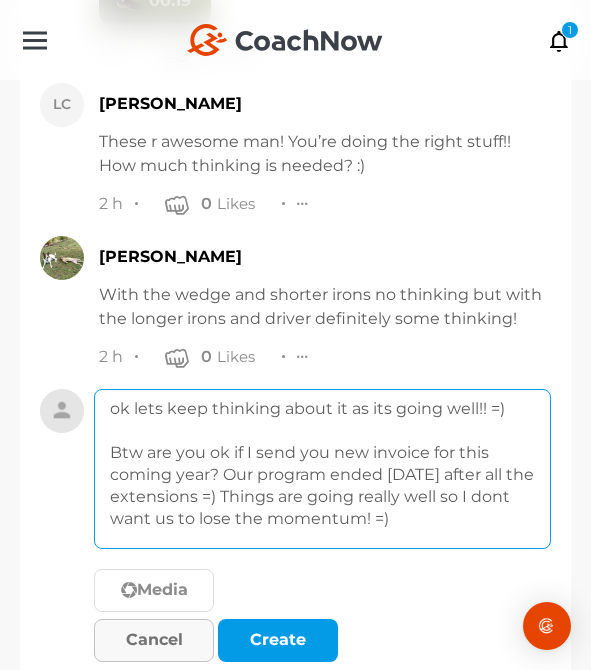 scroll, scrollTop: 33260, scrollLeft: 0, axis: vertical 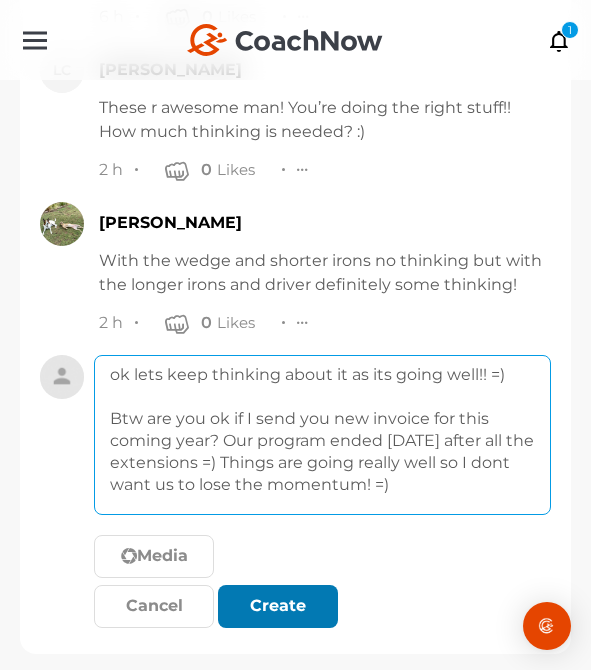 type on "ok lets keep thinking about it as its going well!! =)
Btw are you ok if I send you new invoice for this coming year? Our program ended [DATE] after all the extensions =) Things are going really well so I dont want us to lose the momentum! =)" 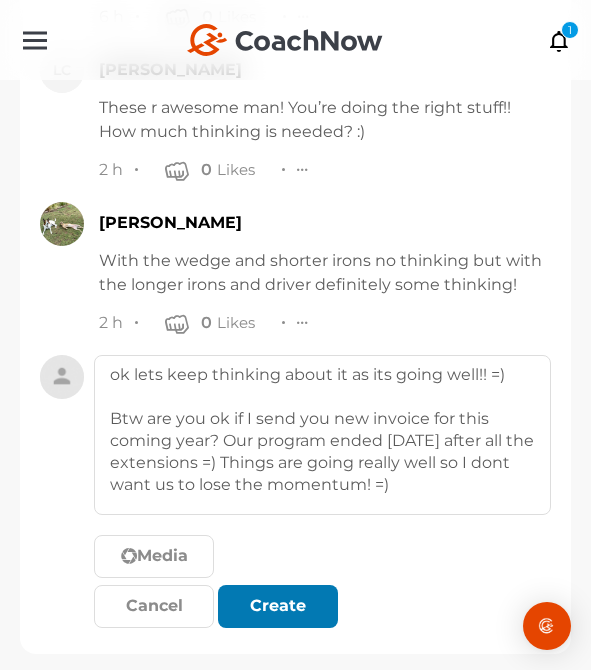 click at bounding box center (278, 606) 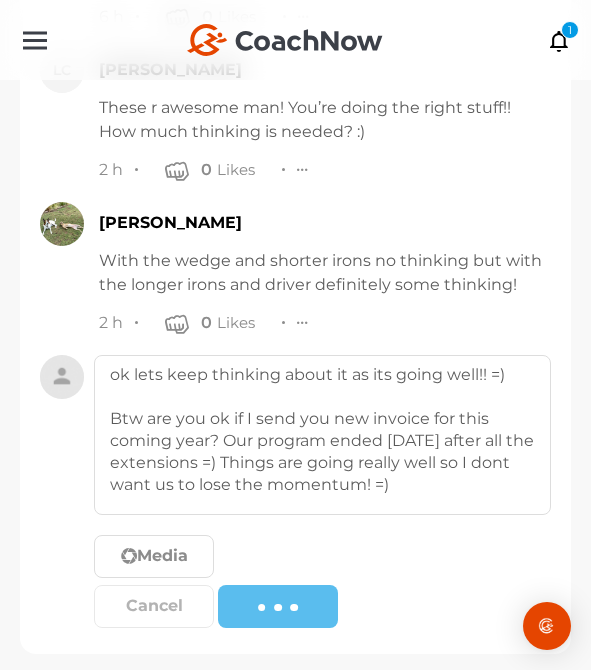 type 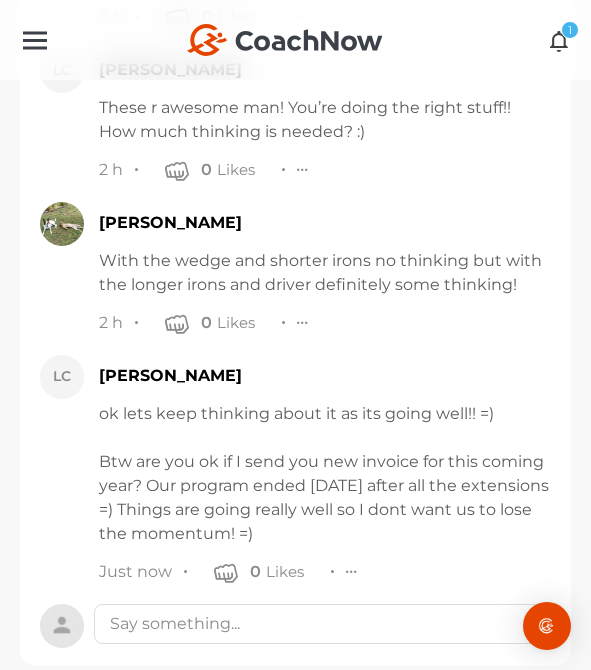 click at bounding box center (559, 40) 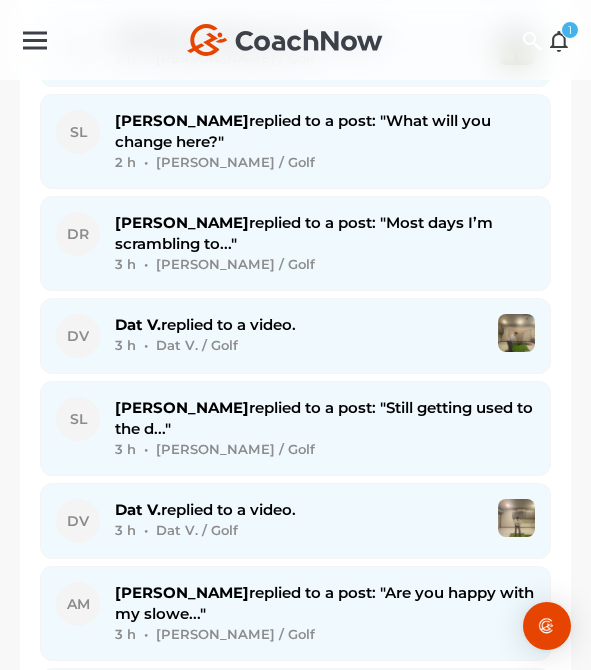 scroll, scrollTop: 3157, scrollLeft: 0, axis: vertical 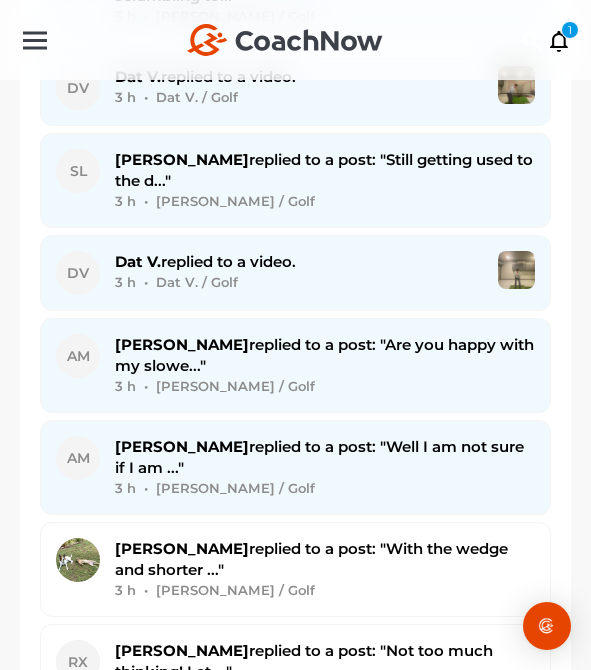 click on "[PERSON_NAME]  replied to a post: "Are you happy with my slowe..."" at bounding box center [324, 355] 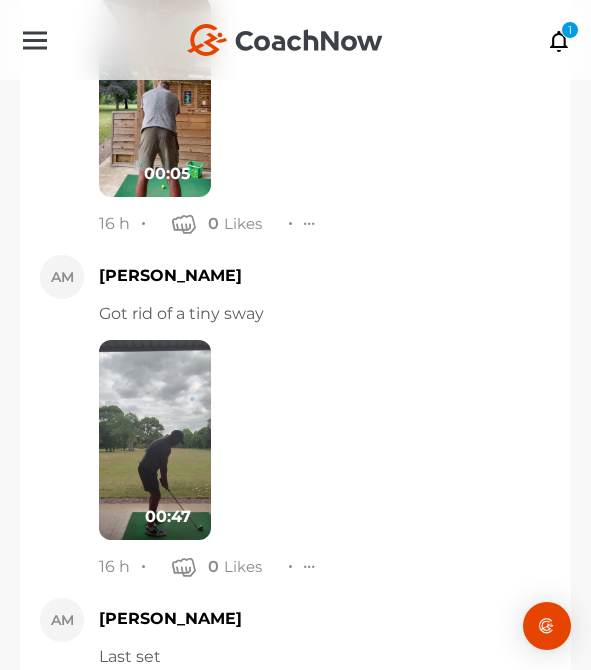 scroll, scrollTop: 49214, scrollLeft: 0, axis: vertical 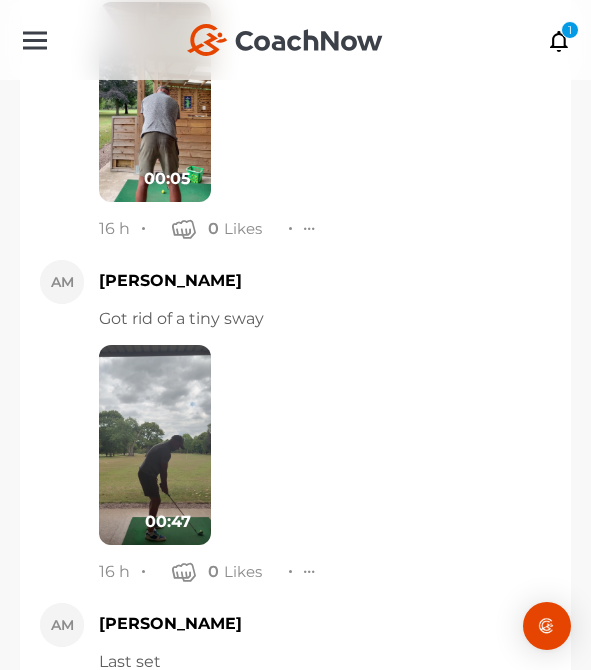 click at bounding box center [155, 445] 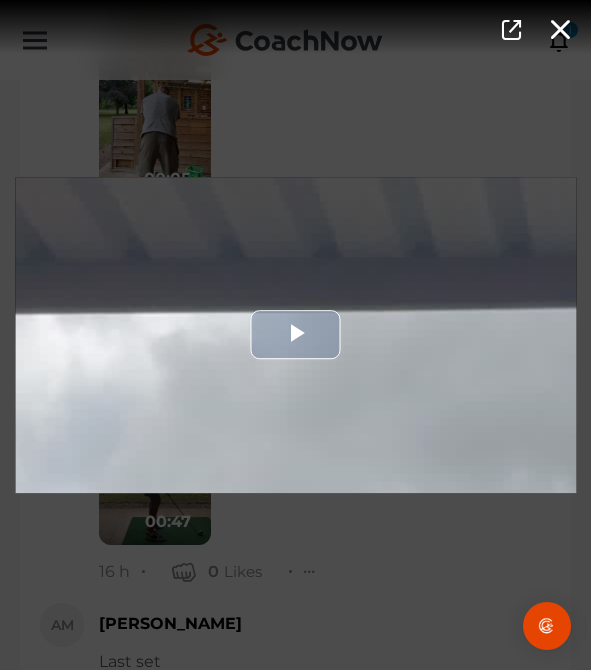 click at bounding box center [295, 335] 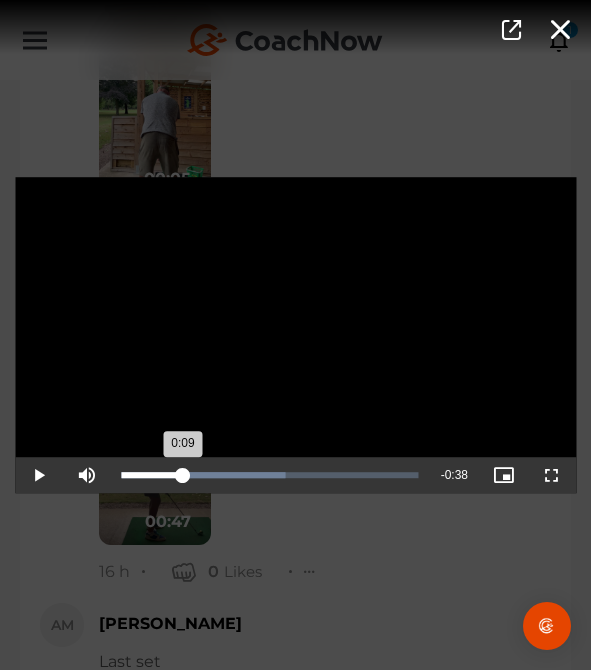 drag, startPoint x: 161, startPoint y: 475, endPoint x: 182, endPoint y: 467, distance: 22.472204 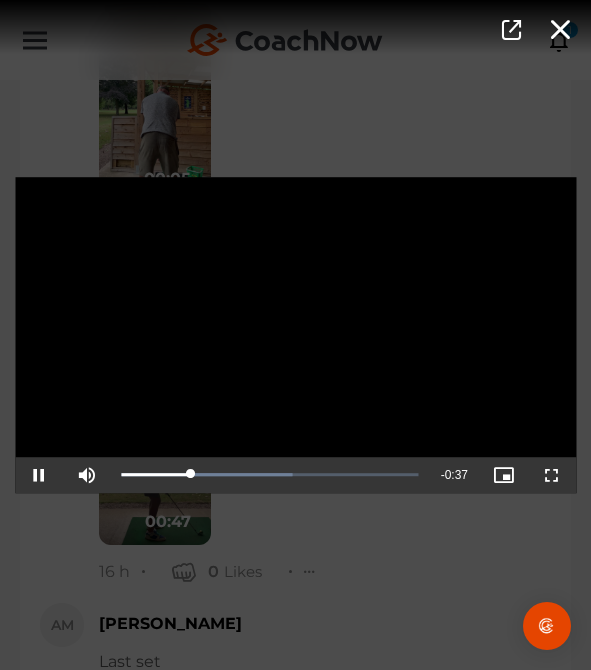 click on "Video Player is loading. Play Video Pause Mute Current Time  0:10 / Duration  0:47 Loaded :  57.58% 0:16 0:11 Stream Type  LIVE Seek to live, currently playing live LIVE Remaining Time  - 0:37   Playback Rate 1x Chapters Chapters Descriptions descriptions off , selected Captions captions settings , opens captions settings dialog captions off , selected Audio Track Picture-in-Picture Fullscreen This is a modal window. Beginning of dialog window. Escape will cancel and close the window. Text Color White Black [PERSON_NAME] Blue Yellow Magenta Cyan Transparency Opaque Semi-Transparent Background Color Black White [PERSON_NAME] Blue Yellow Magenta Cyan Transparency Opaque Semi-Transparent Transparent Window Color Black White [PERSON_NAME] Blue Yellow Magenta Cyan Transparency Transparent Semi-Transparent Opaque Font Size 50% 75% 100% 125% 150% 175% 200% 300% 400% Text Edge Style None Raised Depressed Uniform Dropshadow Font Family Casual" at bounding box center [295, 335] 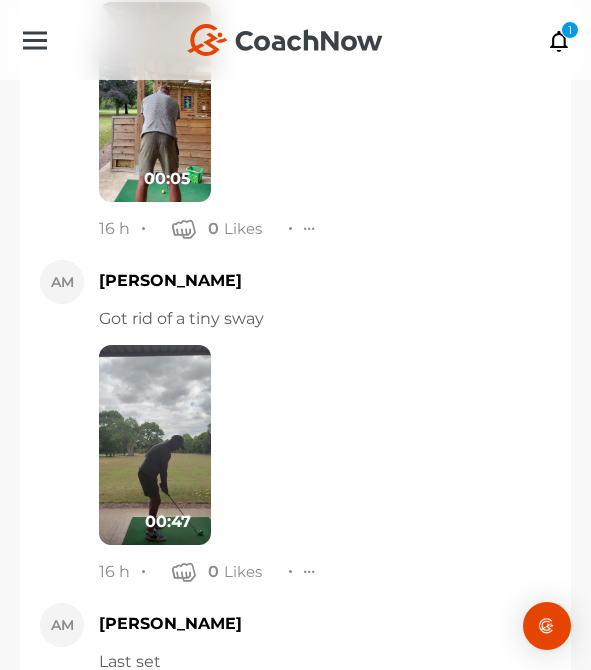 scroll, scrollTop: 49082, scrollLeft: 0, axis: vertical 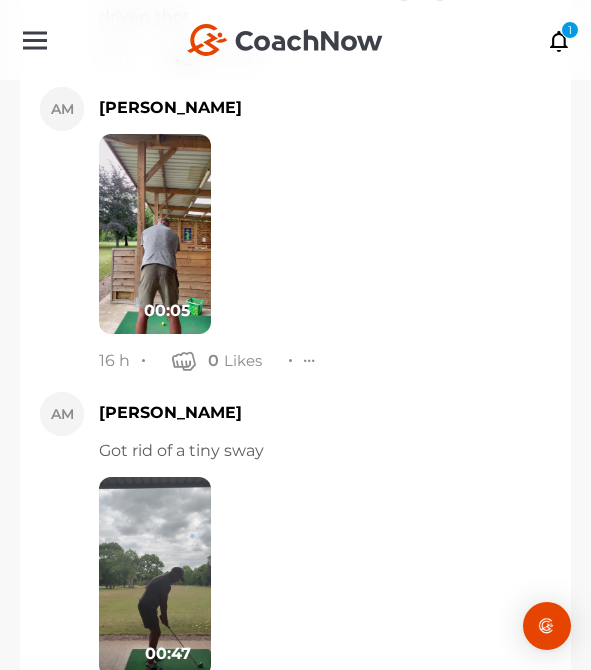 click at bounding box center [155, 234] 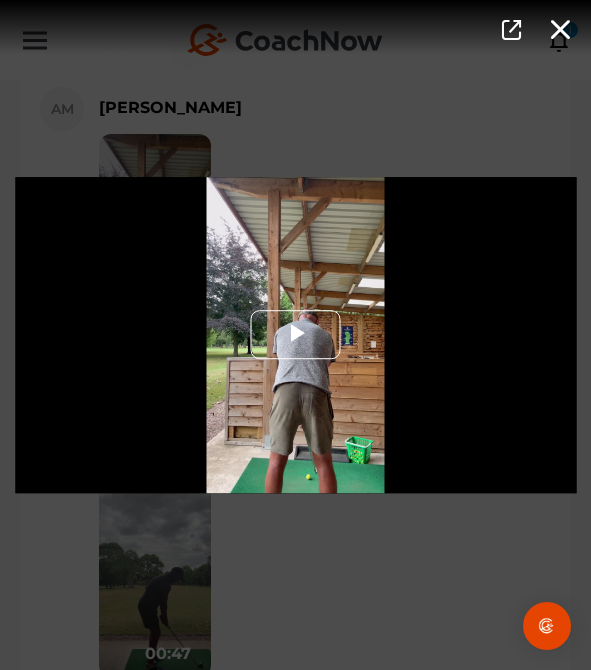 click at bounding box center [296, 335] 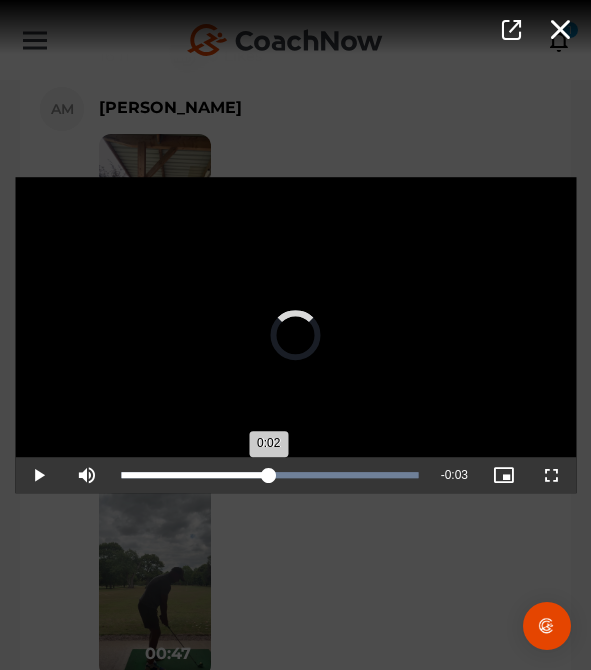 drag, startPoint x: 384, startPoint y: 481, endPoint x: 254, endPoint y: 472, distance: 130.31117 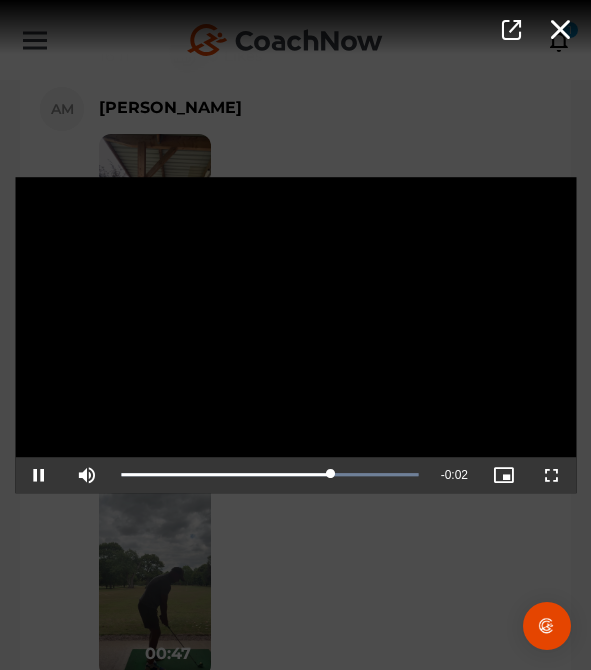 click on "Video Player is loading. Play Video Pause Mute Current Time  0:03 / Duration  0:05 Loaded :  100.00% 0:02 0:03 Stream Type  LIVE Seek to live, currently playing live LIVE Remaining Time  - 0:02   Playback Rate 1x Chapters Chapters Descriptions descriptions off , selected Captions captions settings , opens captions settings dialog captions off , selected Audio Track Picture-in-Picture Fullscreen This is a modal window. Beginning of dialog window. Escape will cancel and close the window. Text Color White Black [PERSON_NAME] Blue Yellow Magenta Cyan Transparency Opaque Semi-Transparent Background Color Black White [PERSON_NAME] Blue Yellow Magenta Cyan Transparency Opaque Semi-Transparent Transparent Window Color Black White [PERSON_NAME] Blue Yellow Magenta Cyan Transparency Transparent Semi-Transparent Opaque Font Size 50% 75% 100% 125% 150% 175% 200% 300% 400% Text Edge Style None Raised Depressed Uniform Dropshadow Font Family Casual" at bounding box center (295, 335) 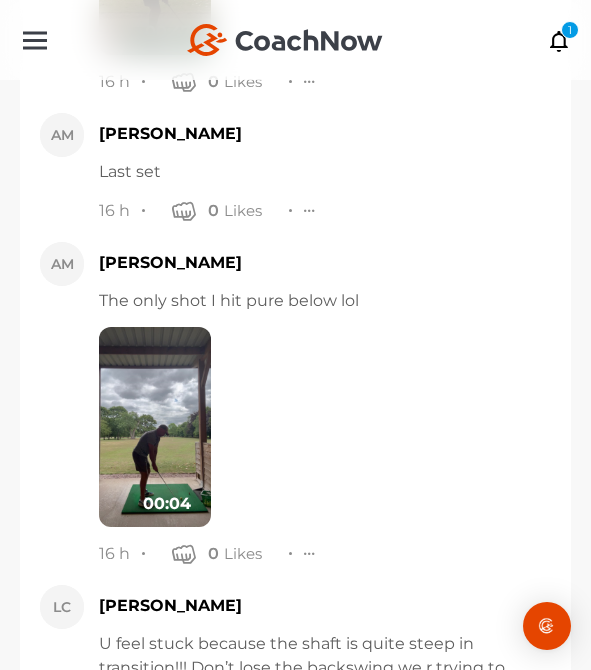 scroll, scrollTop: 50205, scrollLeft: 0, axis: vertical 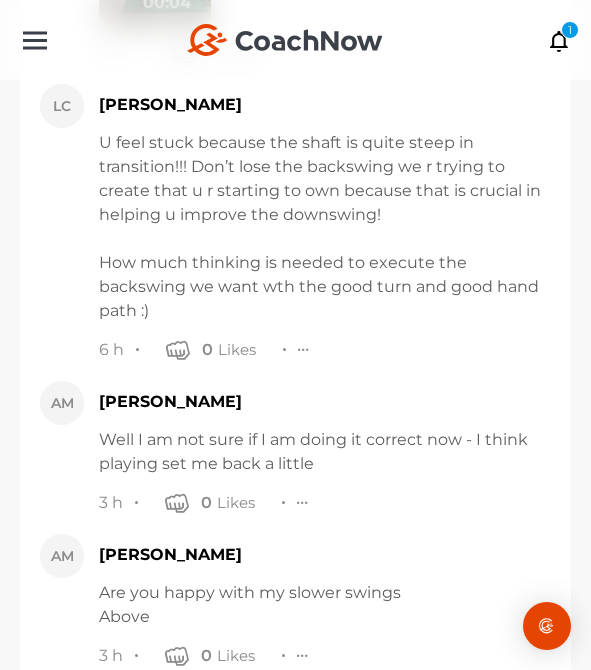 click at bounding box center [322, 707] 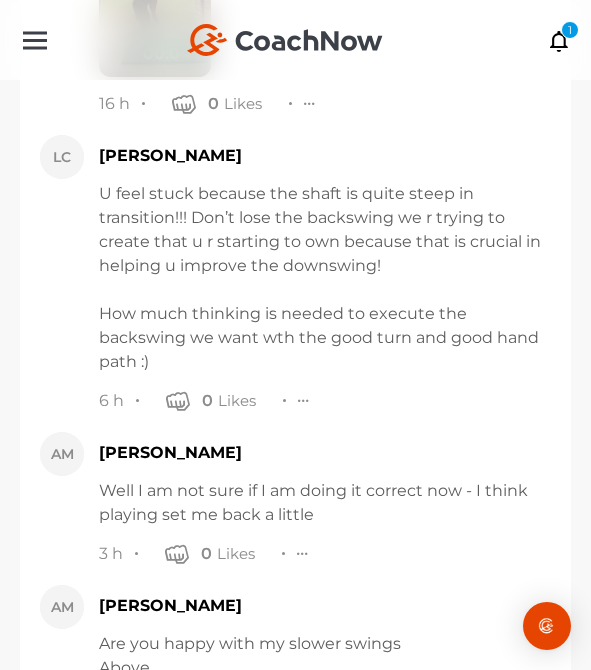 scroll, scrollTop: 50442, scrollLeft: 0, axis: vertical 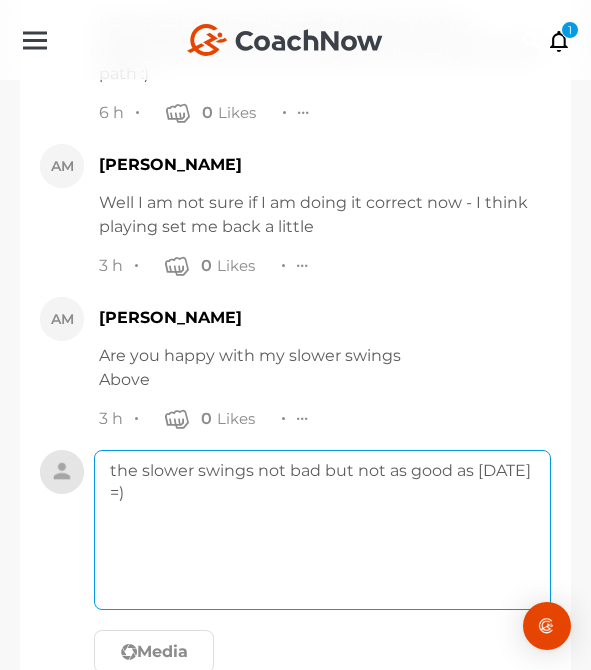 type on "the slower swings not bad but not as good as [DATE] =)" 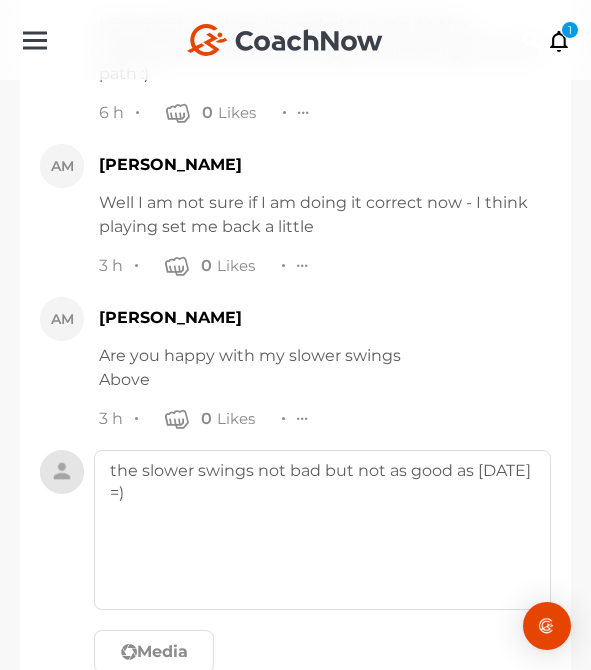 click on "Create" at bounding box center (278, 702) 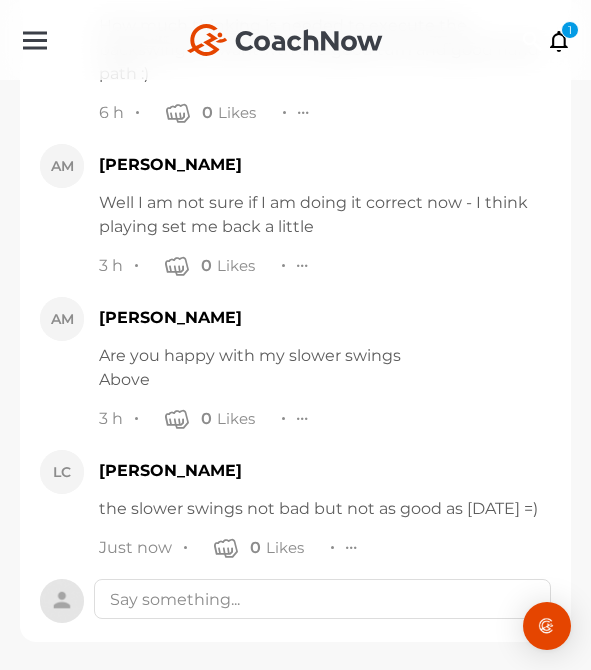 scroll, scrollTop: 50358, scrollLeft: 0, axis: vertical 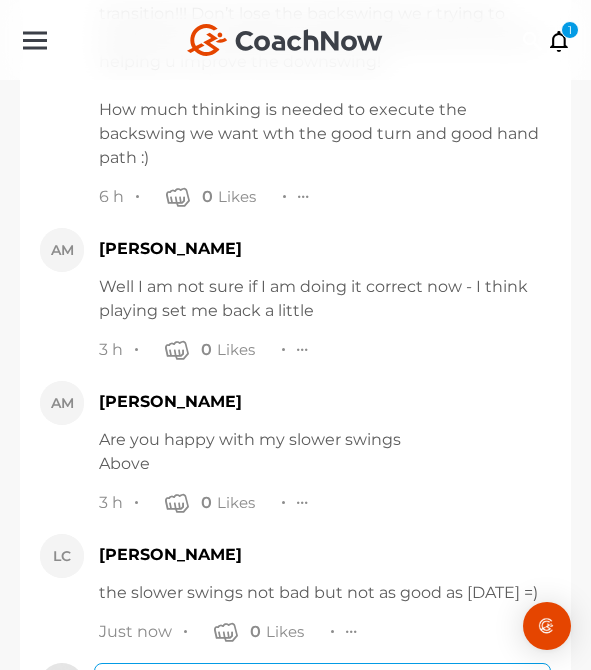 click at bounding box center (322, 683) 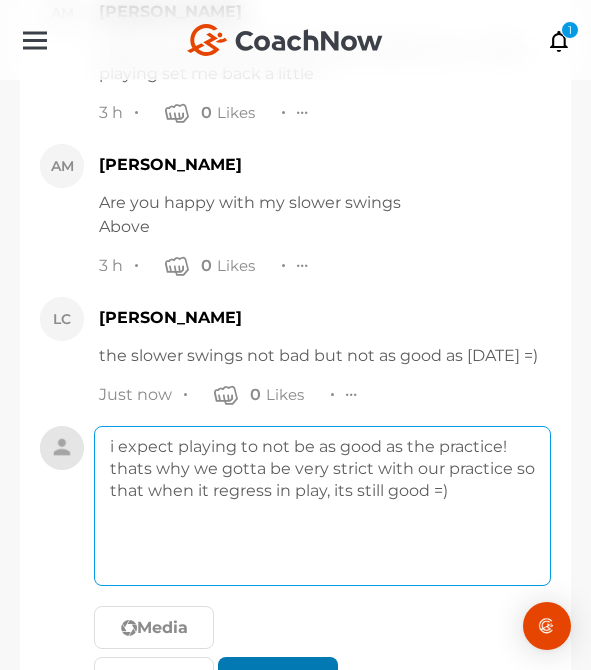 type on "i expect playing to not be as good as the practice! thats why we gotta be very strict with our practice so that when it regress in play, its still good =)" 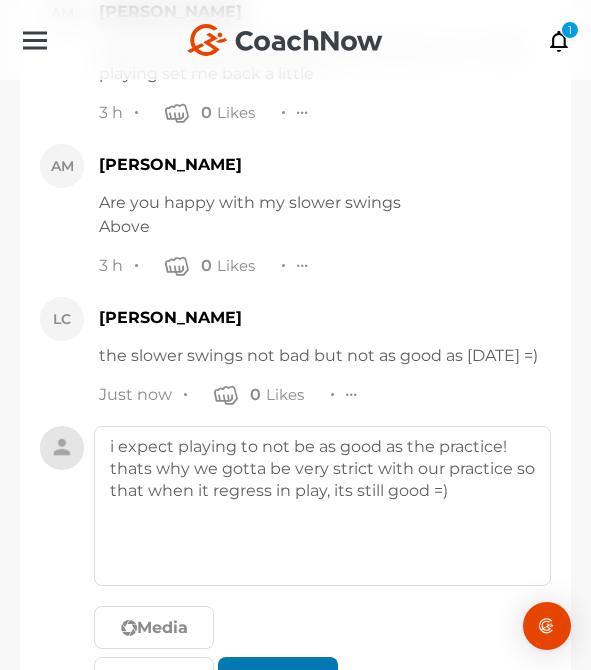 click at bounding box center (278, 678) 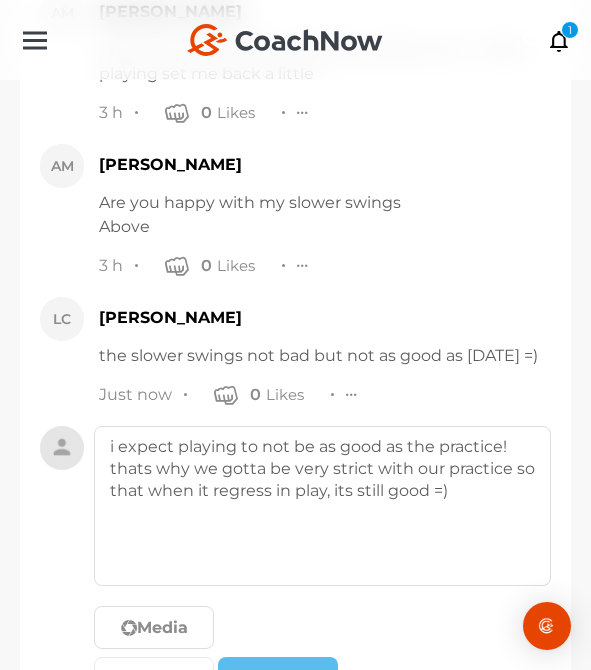 type 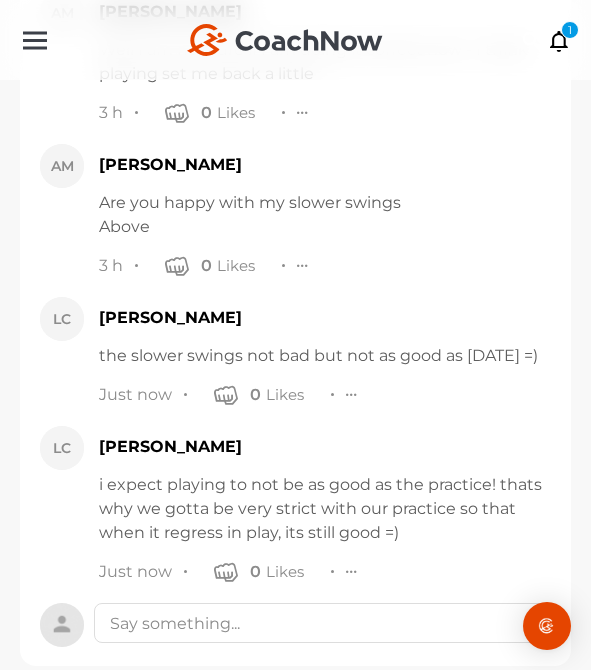 scroll, scrollTop: 50535, scrollLeft: 0, axis: vertical 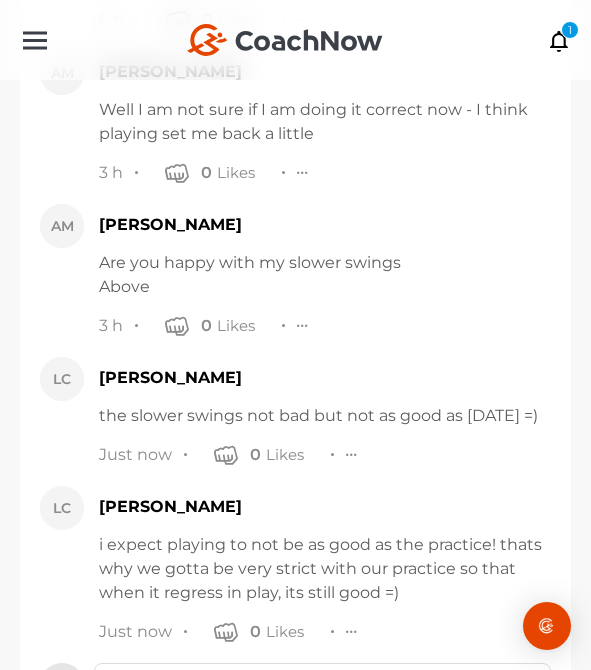 click on "+ Create
New Space
New Group
New Tag
New List
New Template
1
1
1" at bounding box center [295, 40] 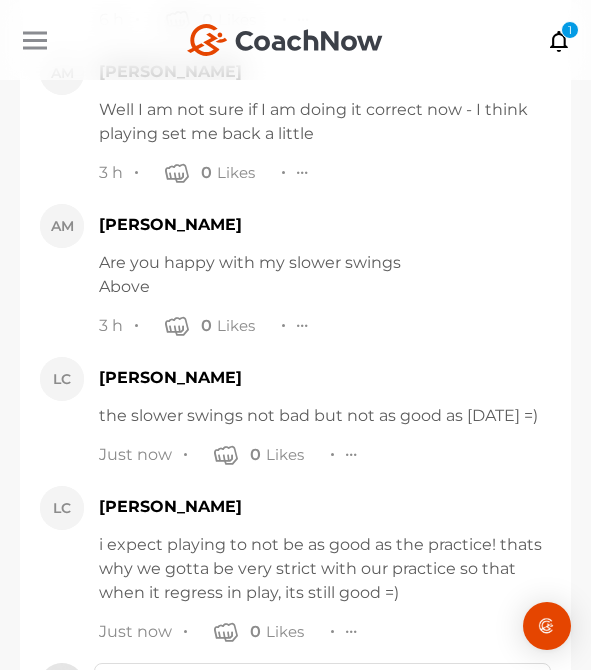 click at bounding box center (35, 40) 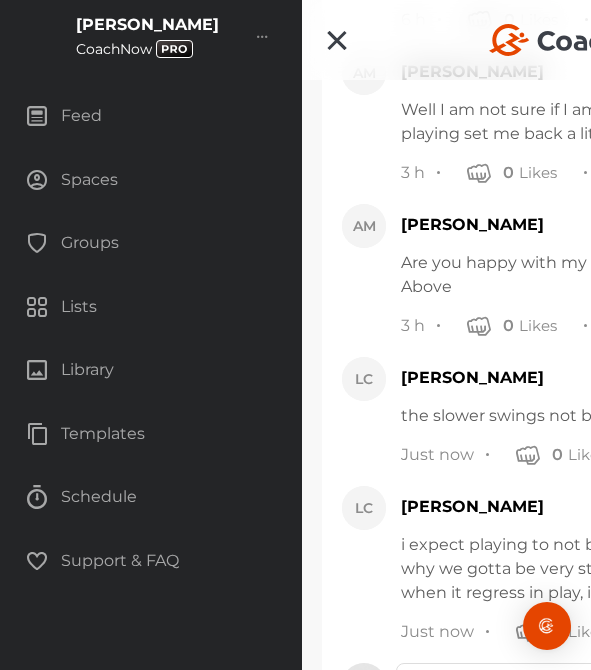 click on "Spaces" at bounding box center (151, 180) 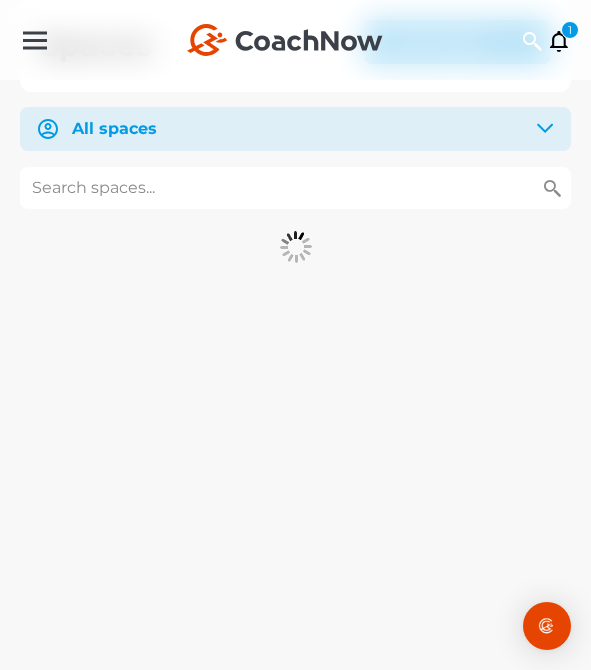 scroll, scrollTop: 0, scrollLeft: 0, axis: both 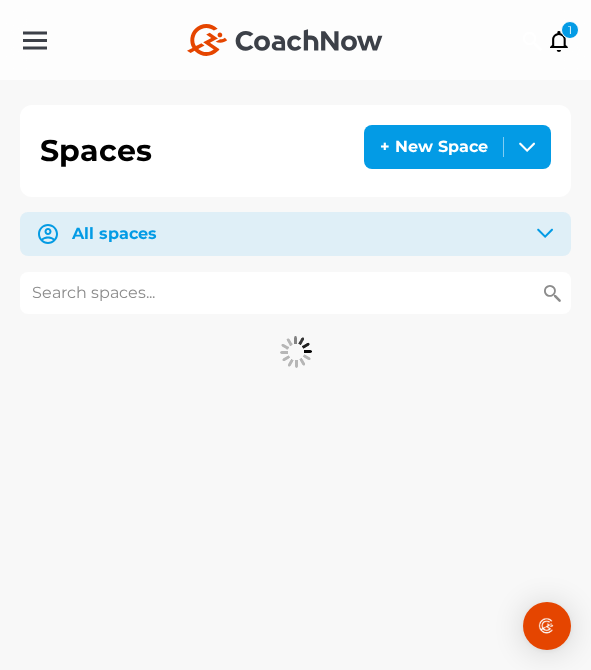 click at bounding box center [295, 293] 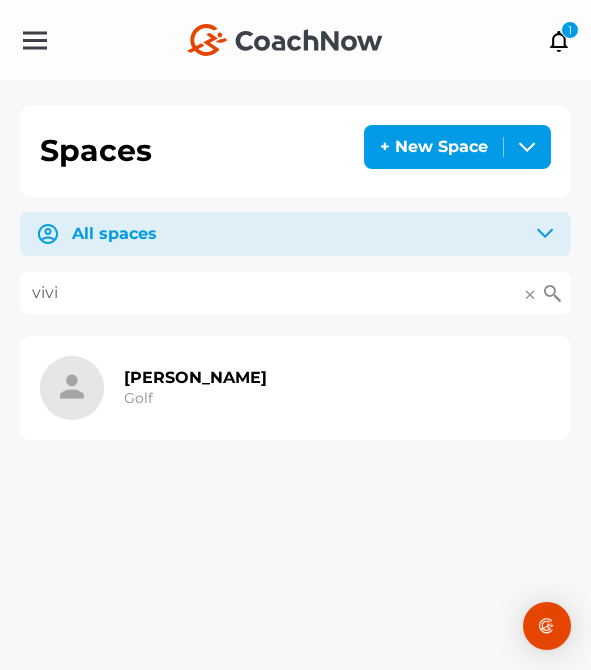 type on "vivi" 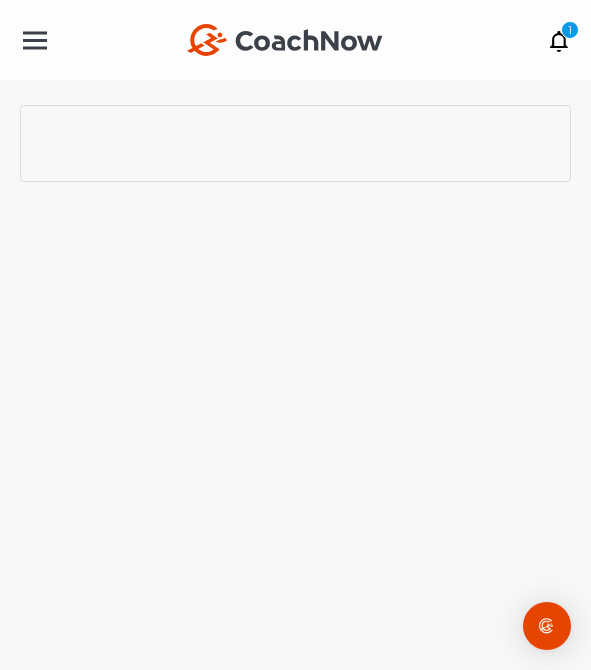 scroll, scrollTop: 105, scrollLeft: 0, axis: vertical 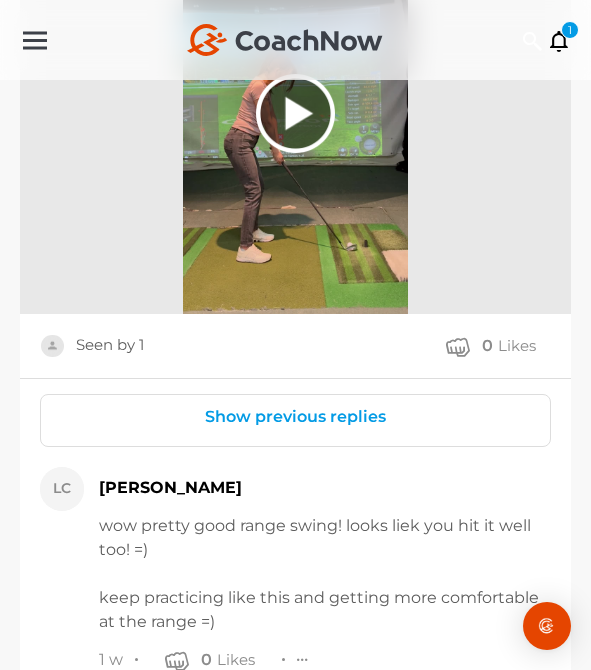 click 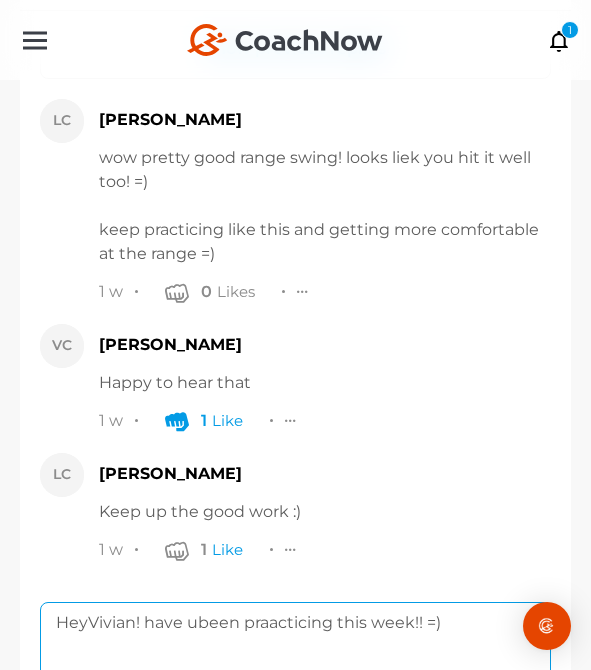 click on "HeyVivian! have ubeen praacticing this week!! =)" 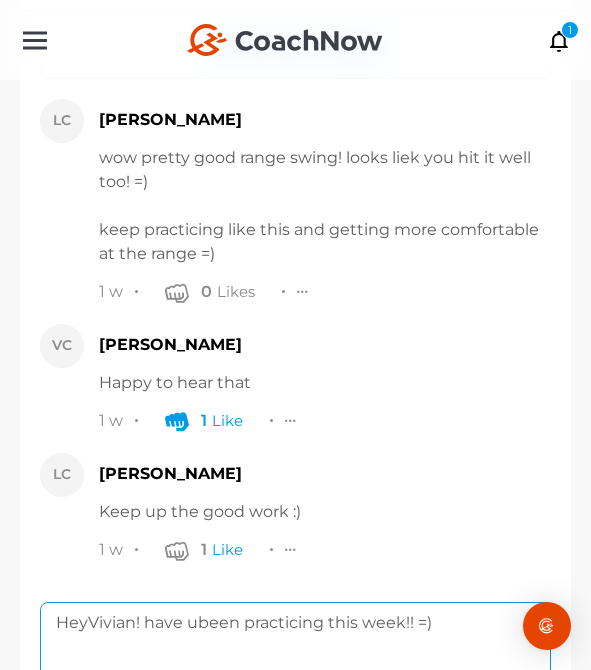 click on "HeyVivian! have ubeen practicing this week!! =)" 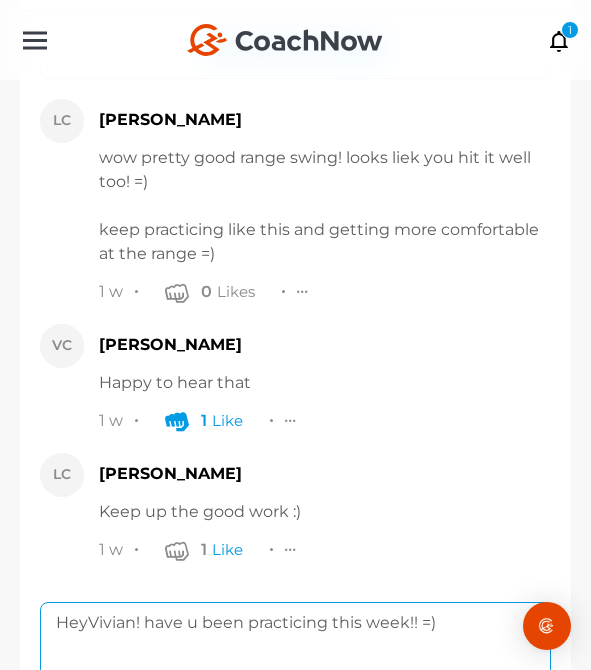 click on "HeyVivian! have u been practicing this week!! =)" 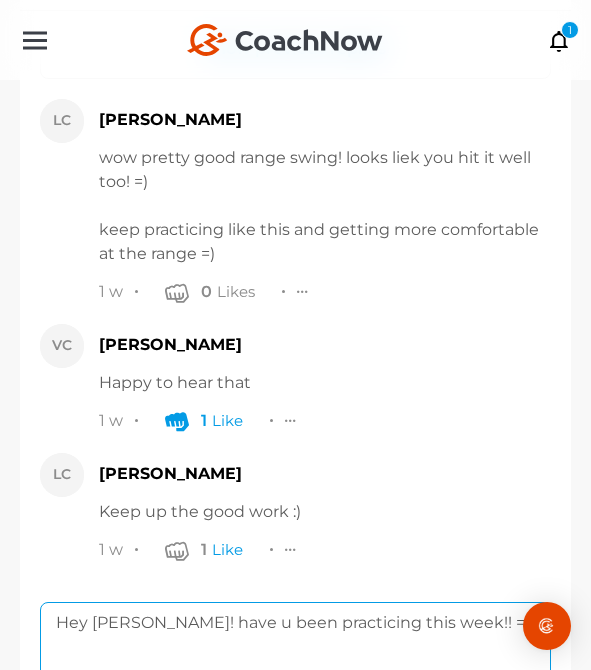 scroll, scrollTop: 1279, scrollLeft: 0, axis: vertical 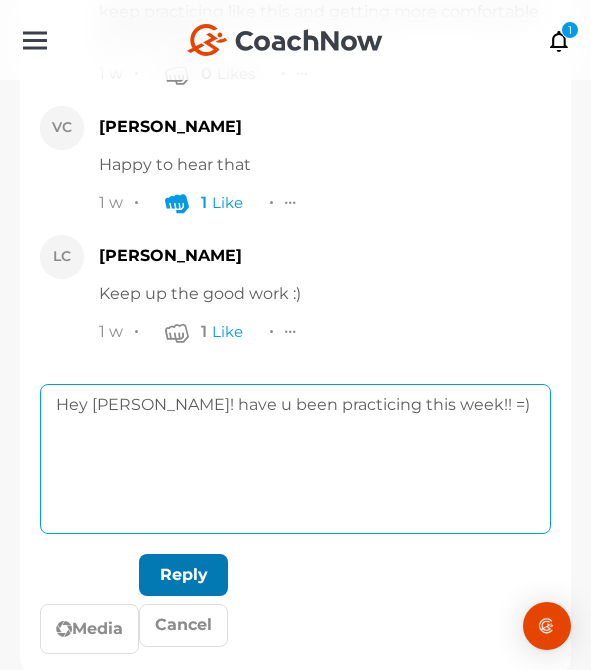 type on "Hey [PERSON_NAME]! have u been practicing this week!! =)" 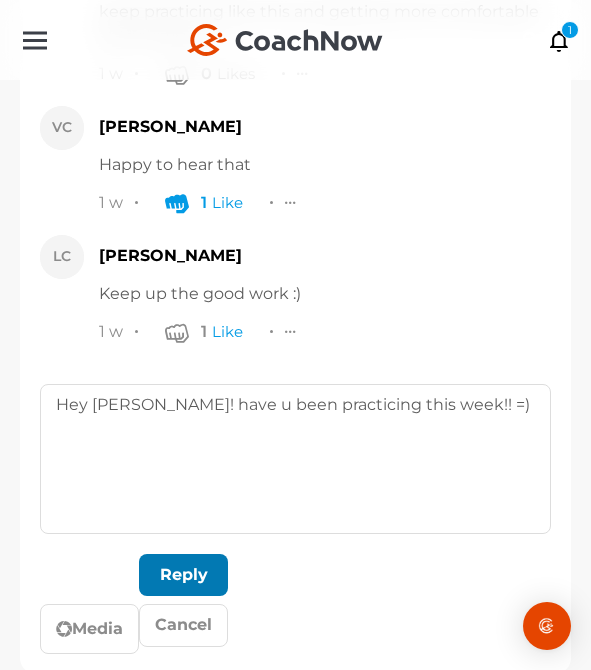 click 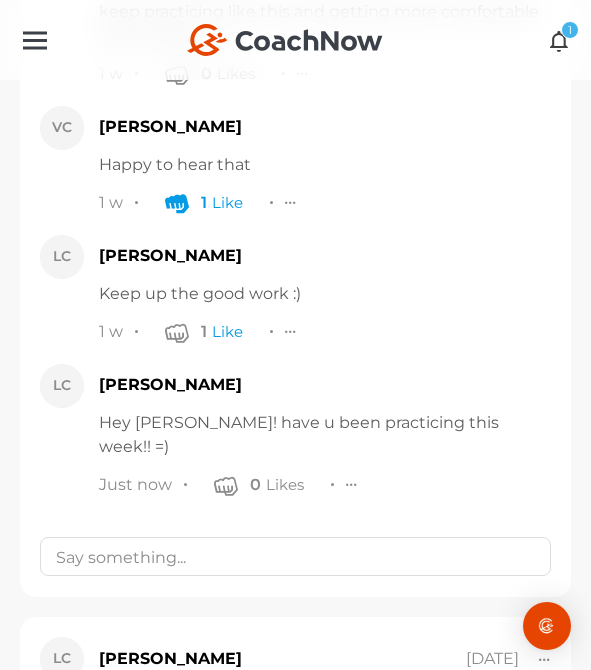 click at bounding box center [559, 40] 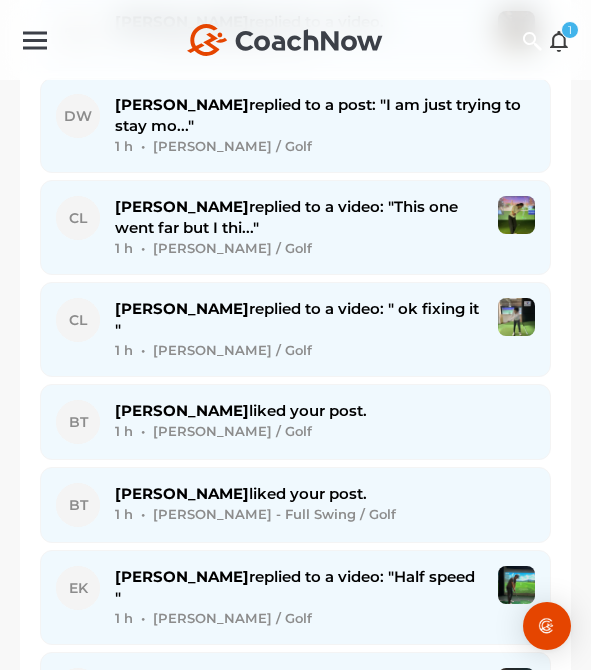 scroll, scrollTop: 0, scrollLeft: 0, axis: both 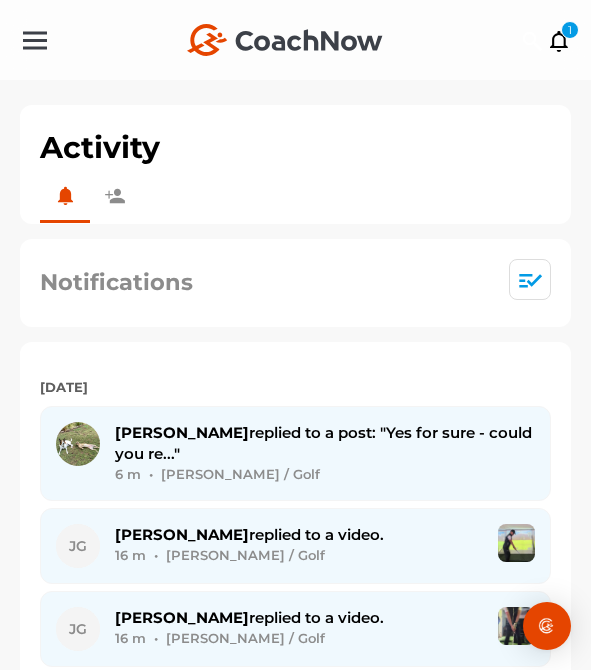 click on "Notifications" at bounding box center (295, 283) 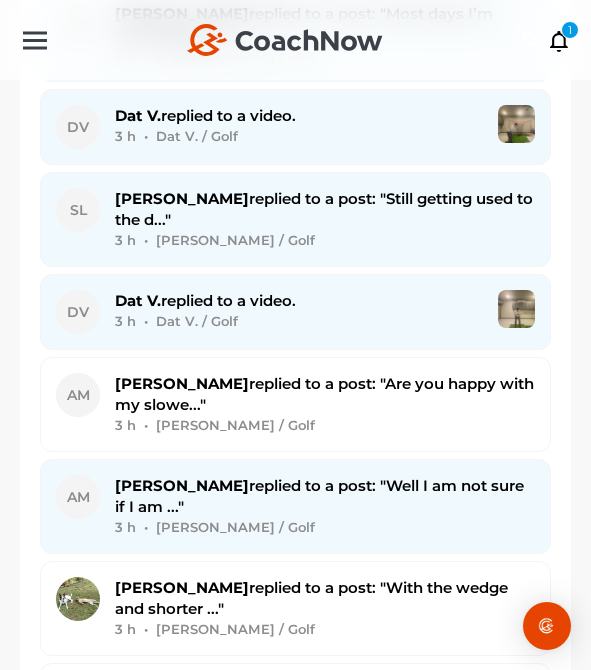 scroll, scrollTop: 3196, scrollLeft: 0, axis: vertical 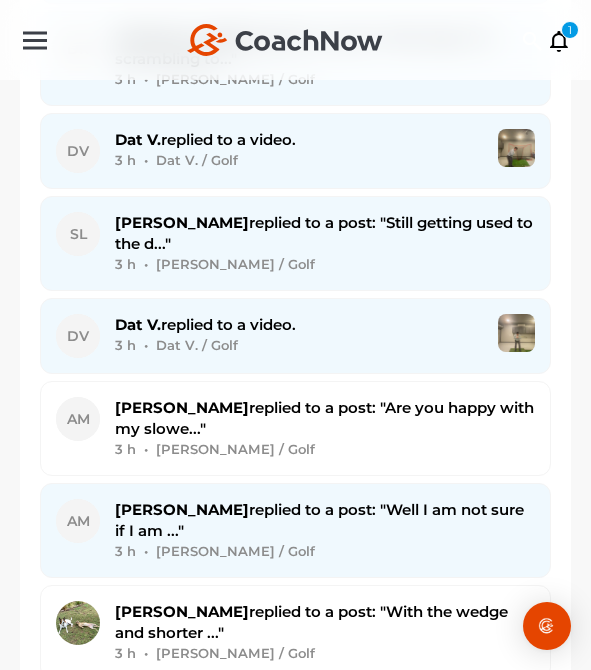 click on "3 h  •  Dat V. / Golf" at bounding box center (299, 345) 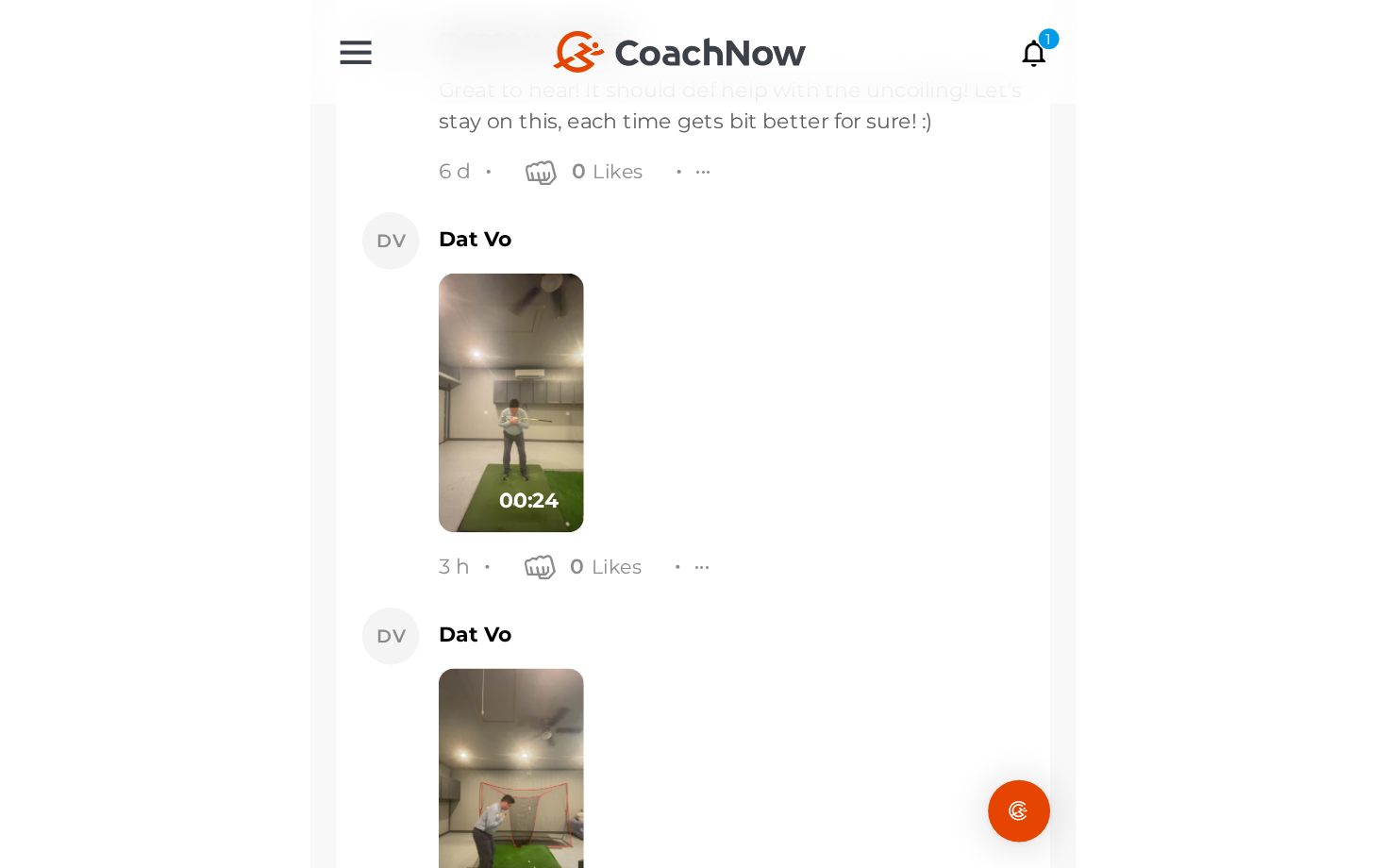 scroll, scrollTop: 8221, scrollLeft: 0, axis: vertical 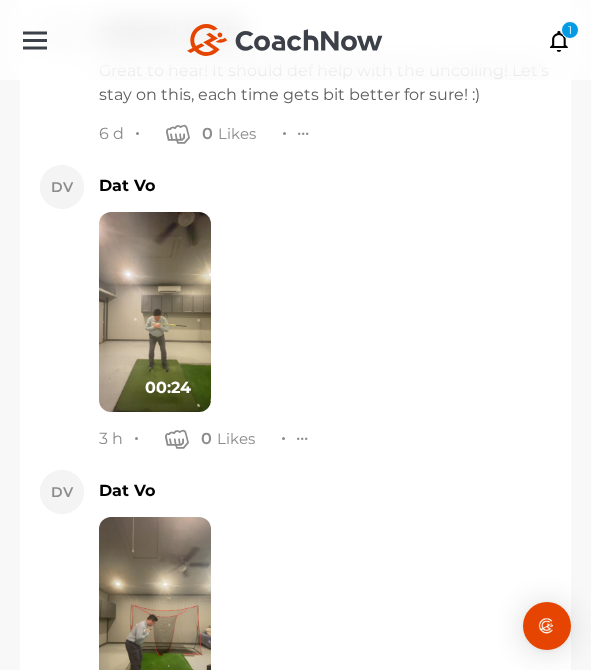 click at bounding box center [155, 312] 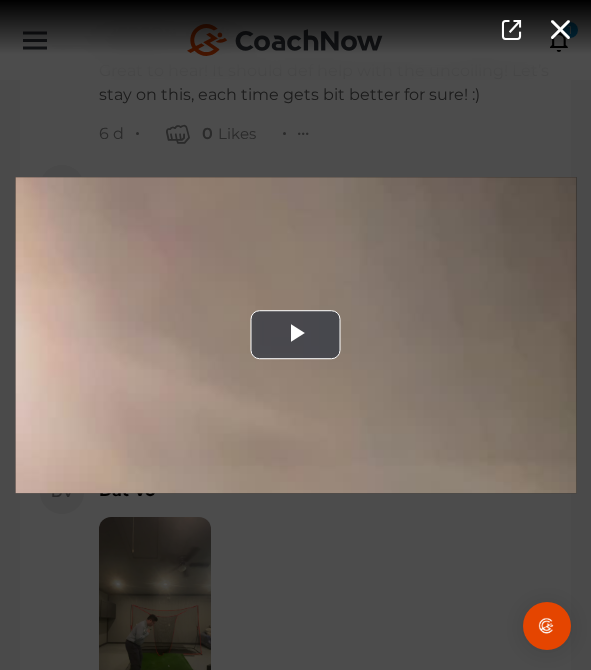 click at bounding box center [295, 335] 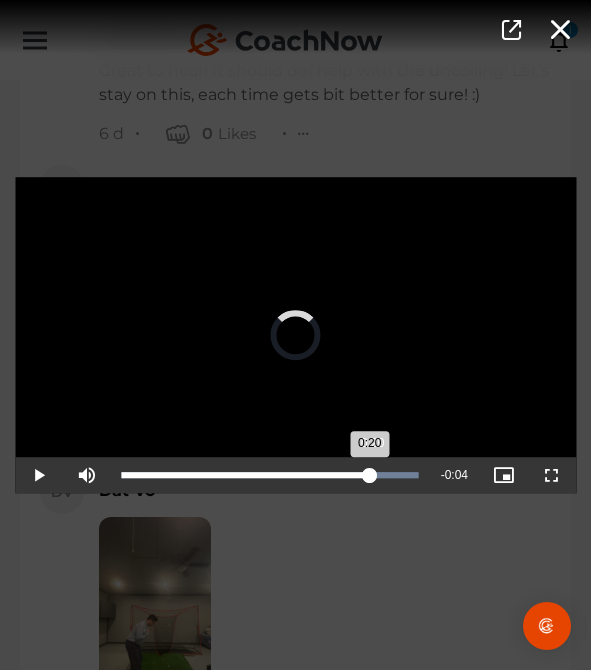drag, startPoint x: 214, startPoint y: 476, endPoint x: 374, endPoint y: 462, distance: 160.61133 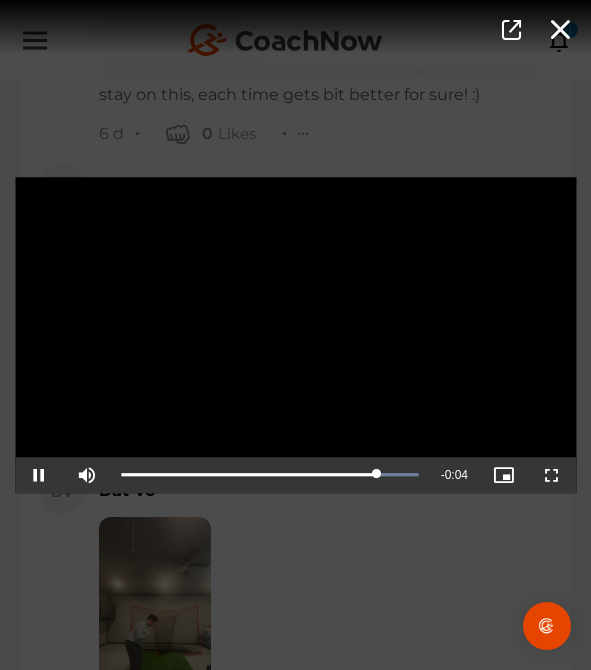 click at bounding box center [295, 335] 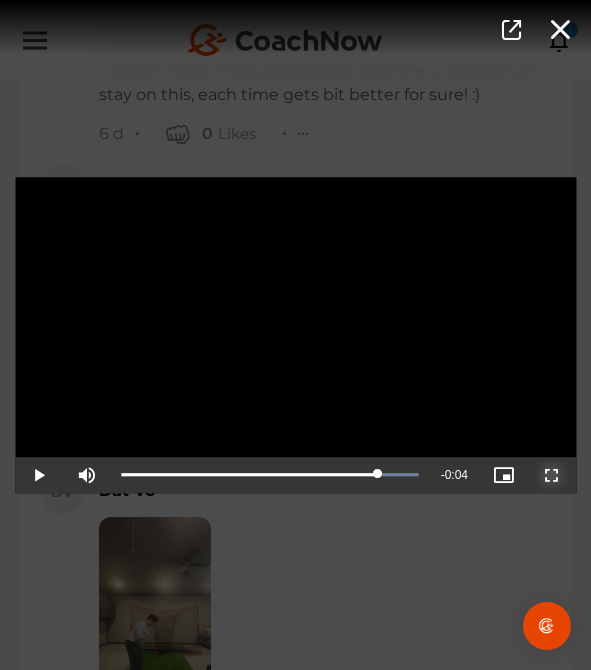 click at bounding box center (552, 475) 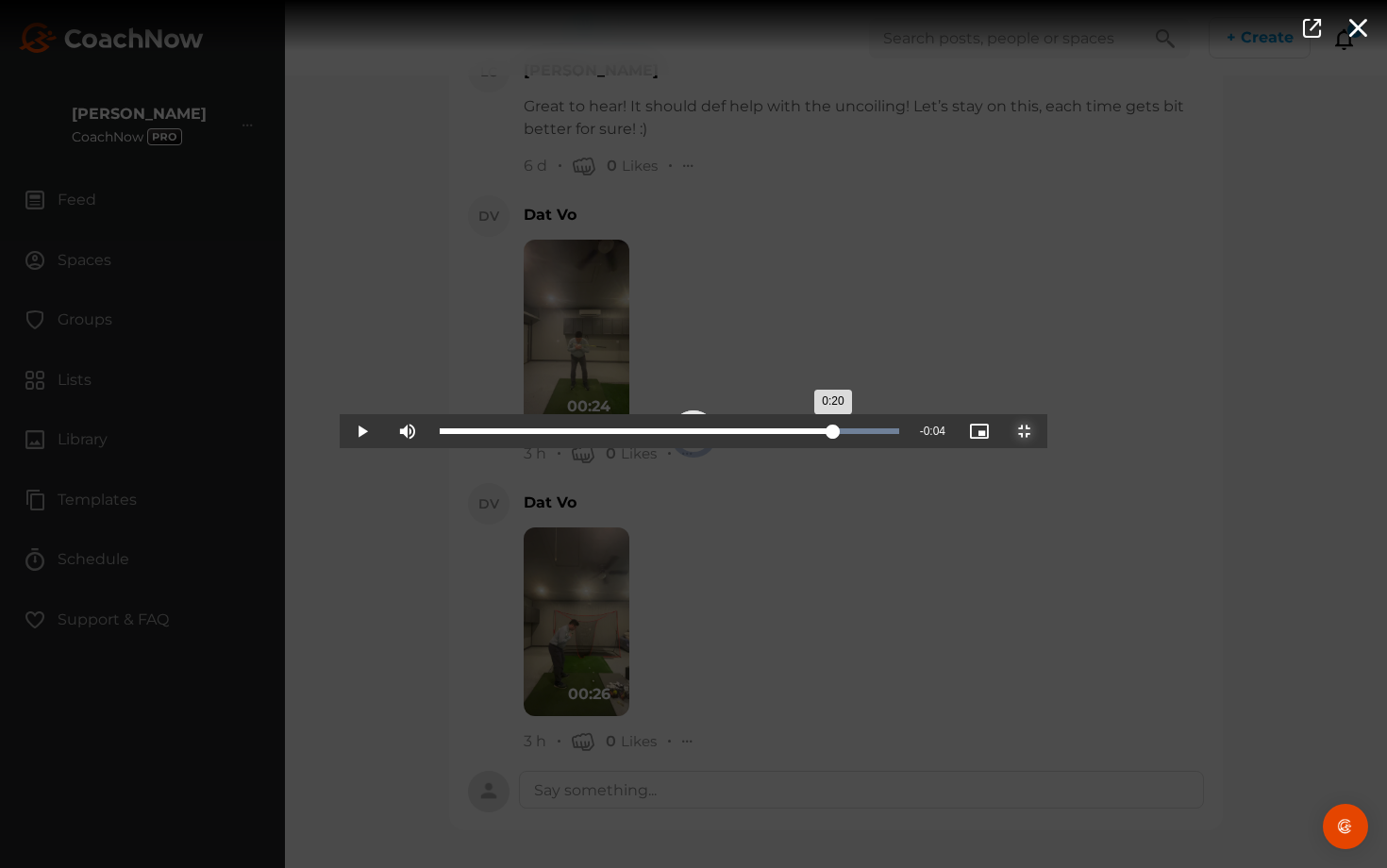 drag, startPoint x: 811, startPoint y: 867, endPoint x: 1078, endPoint y: 860, distance: 267.09174 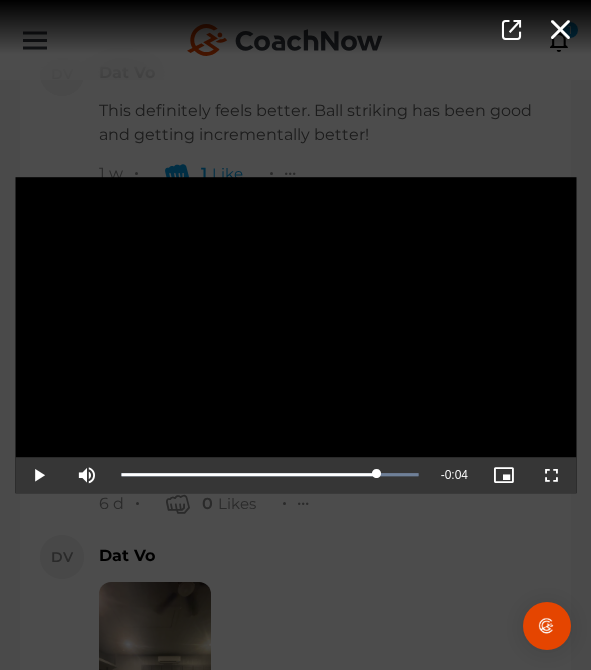click on "Video Player is loading. Play Video Play Mute Current Time  0:20 / Duration  0:24 Loaded :  100.00% 0:19 0:20 Stream Type  LIVE Seek to live, currently playing live LIVE Remaining Time  - 0:04   Playback Rate 1x Chapters Chapters Descriptions descriptions off , selected Captions captions settings , opens captions settings dialog captions off , selected Audio Track Picture-in-Picture Non-Fullscreen This is a modal window. Beginning of dialog window. Escape will cancel and close the window. Text Color White Black [PERSON_NAME] Blue Yellow Magenta Cyan Transparency Opaque Semi-Transparent Background Color Black White [PERSON_NAME] Blue Yellow Magenta Cyan Transparency Opaque Semi-Transparent Transparent Window Color Black White [PERSON_NAME] Blue Yellow Magenta Cyan Transparency Transparent Semi-Transparent Opaque Font Size 50% 75% 100% 125% 150% 175% 200% 300% 400% Text Edge Style None Raised Depressed Uniform Dropshadow Font Family Done" at bounding box center (295, 335) 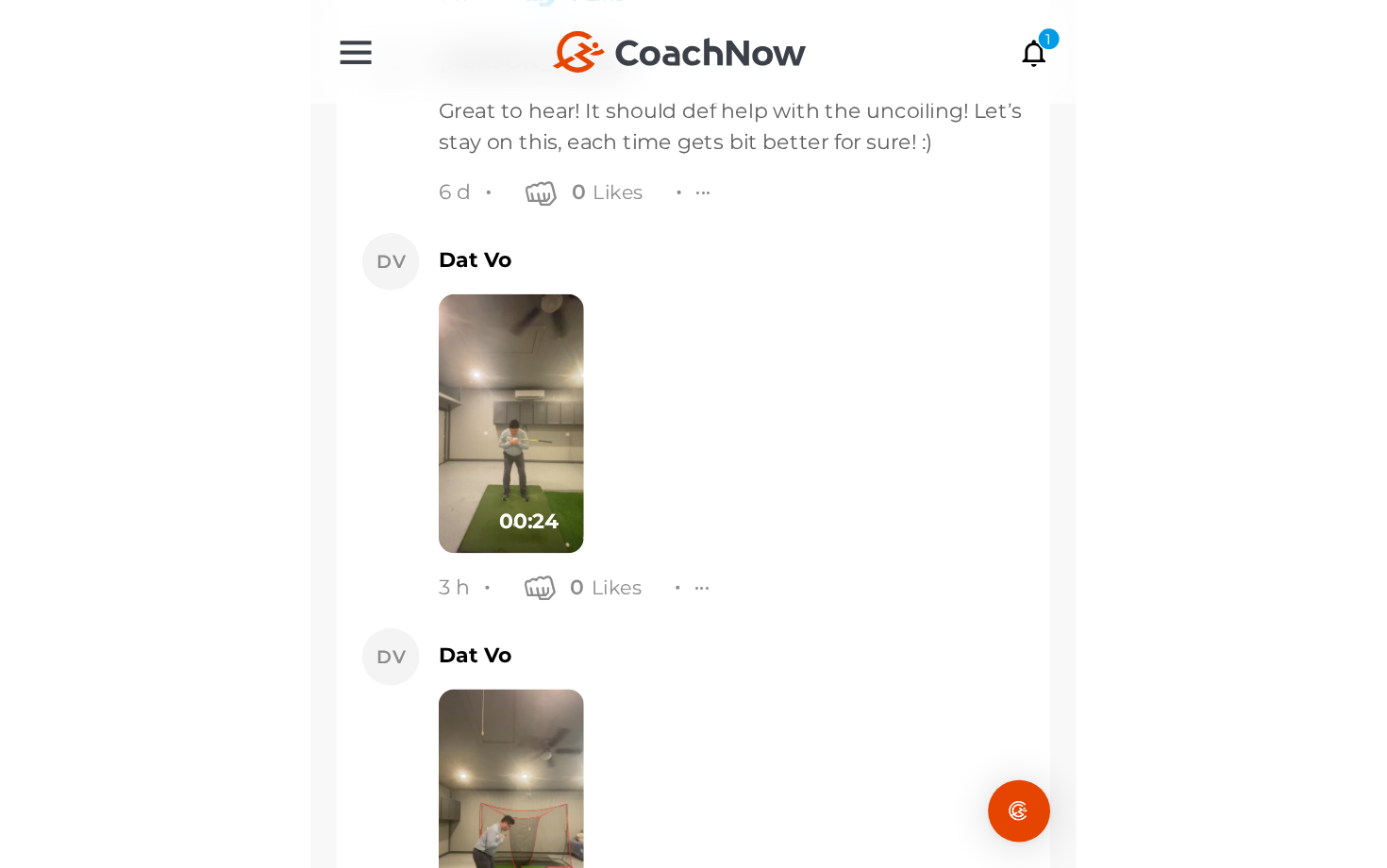 scroll, scrollTop: 8395, scrollLeft: 0, axis: vertical 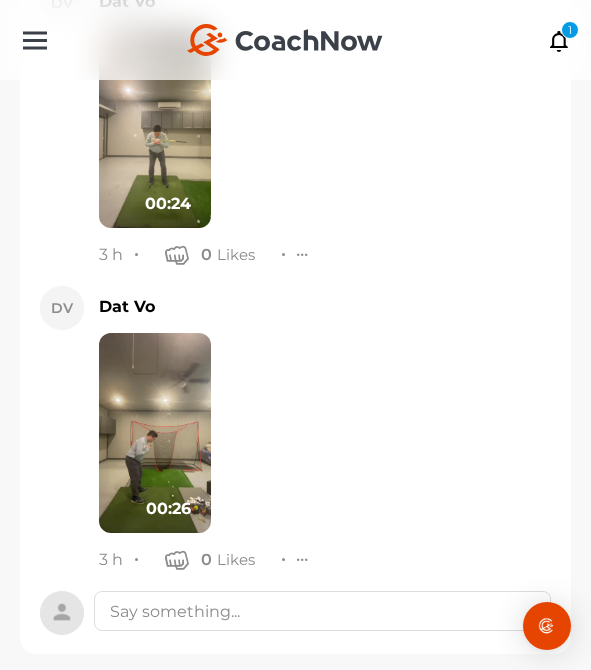 click at bounding box center (155, 433) 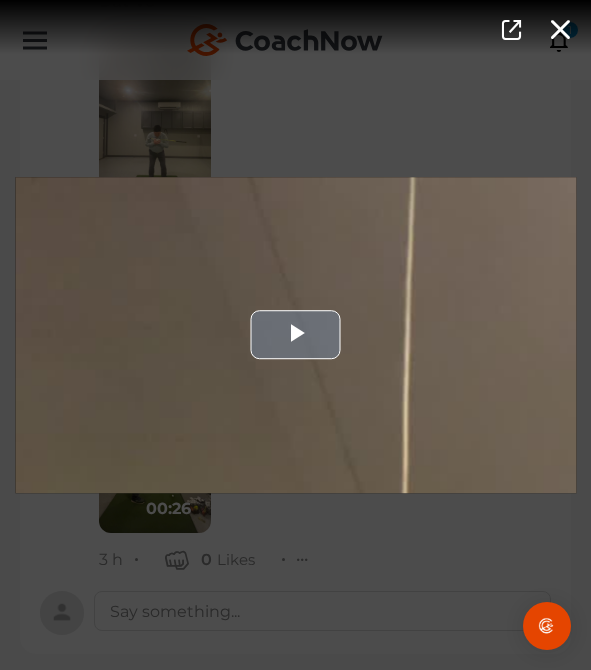 click at bounding box center (295, 335) 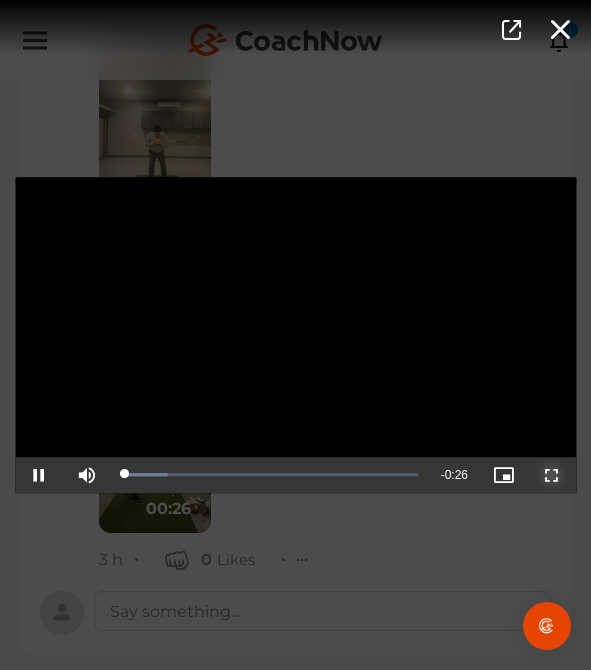 click at bounding box center [552, 475] 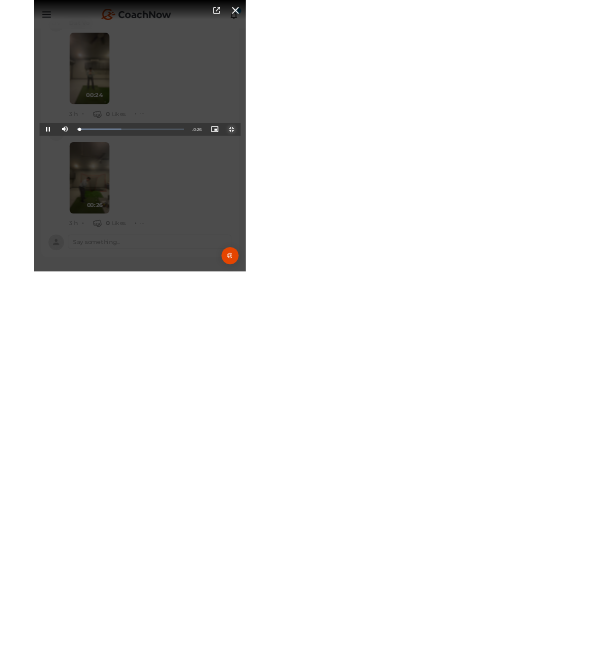 scroll, scrollTop: 8344, scrollLeft: 0, axis: vertical 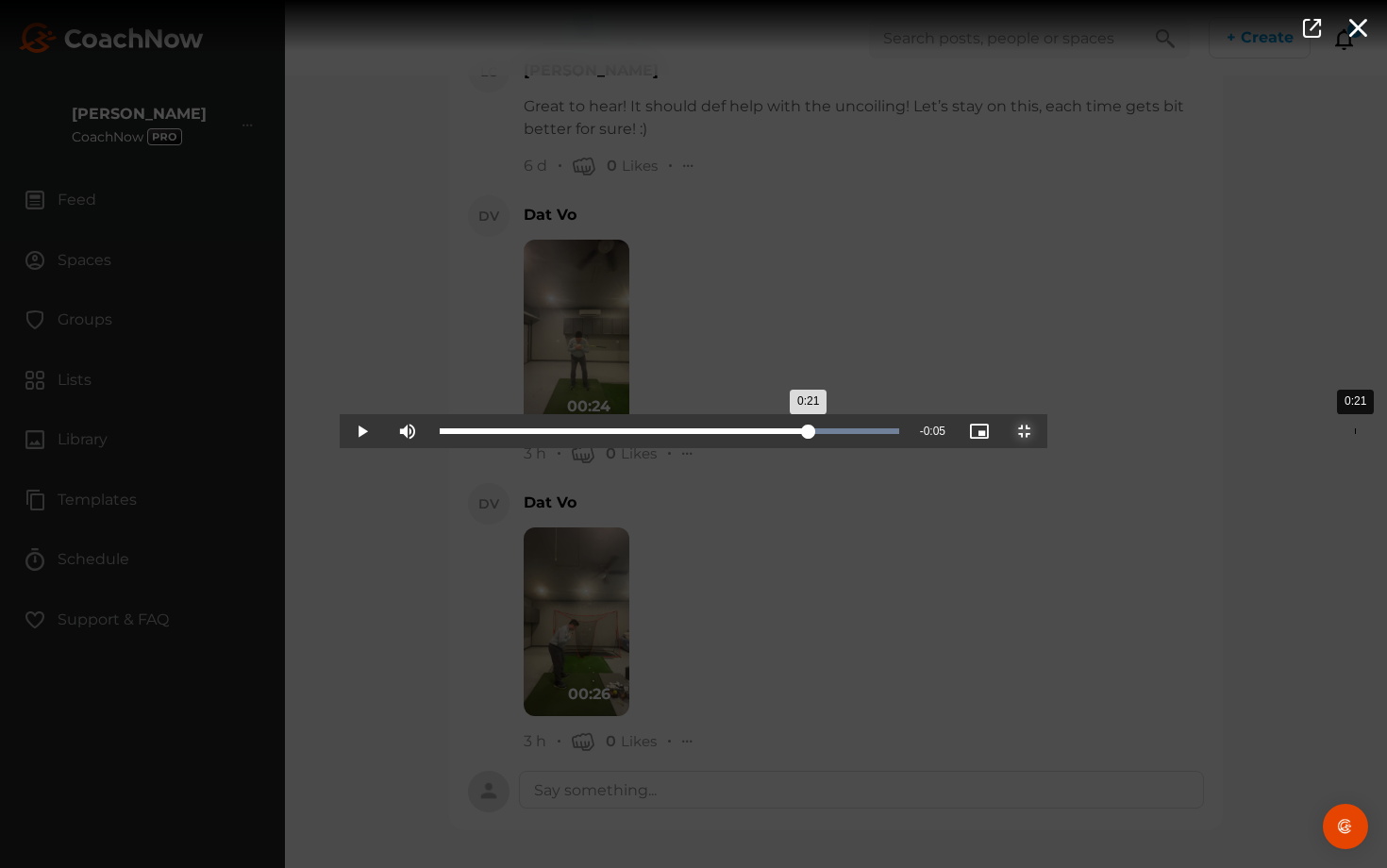 drag, startPoint x: 679, startPoint y: 850, endPoint x: 1016, endPoint y: 850, distance: 337 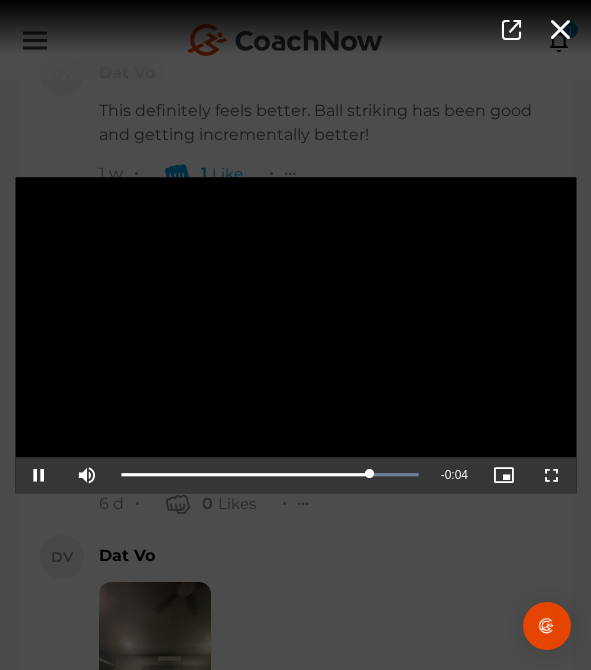 click on "Video Player is loading. Play Video Pause Mute Current Time  0:22 / Duration  0:26 Loaded :  100.00% 0:21 0:22 Stream Type  LIVE Seek to live, currently playing live LIVE Remaining Time  - 0:04   Playback Rate 1x Chapters Chapters Descriptions descriptions off , selected Captions captions settings , opens captions settings dialog captions off , selected Audio Track Picture-in-Picture Non-Fullscreen This is a modal window. Beginning of dialog window. Escape will cancel and close the window. Text Color White Black [PERSON_NAME] Blue Yellow Magenta Cyan Transparency Opaque Semi-Transparent Background Color Black White [PERSON_NAME] Blue Yellow Magenta Cyan Transparency Opaque Semi-Transparent Transparent Window Color Black White [PERSON_NAME] Blue Yellow Magenta Cyan Transparency Transparent Semi-Transparent Opaque Font Size 50% 75% 100% 125% 150% 175% 200% 300% 400% Text Edge Style None Raised Depressed Uniform Dropshadow Font Family" at bounding box center [295, 335] 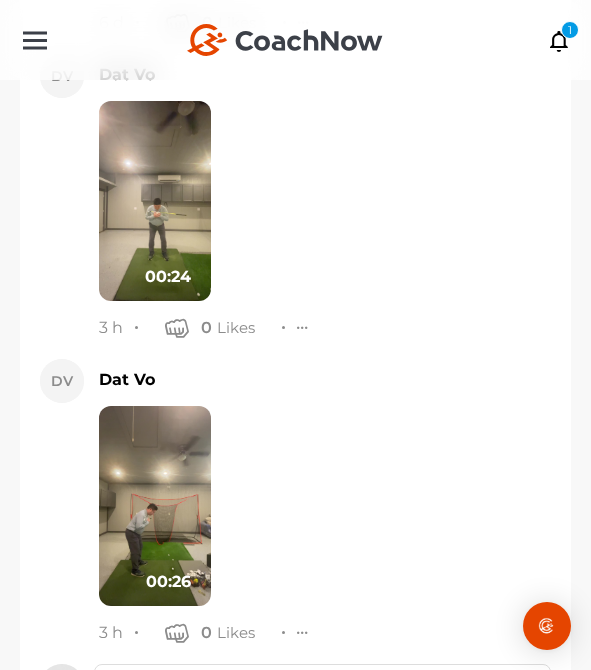 scroll, scrollTop: 8898, scrollLeft: 0, axis: vertical 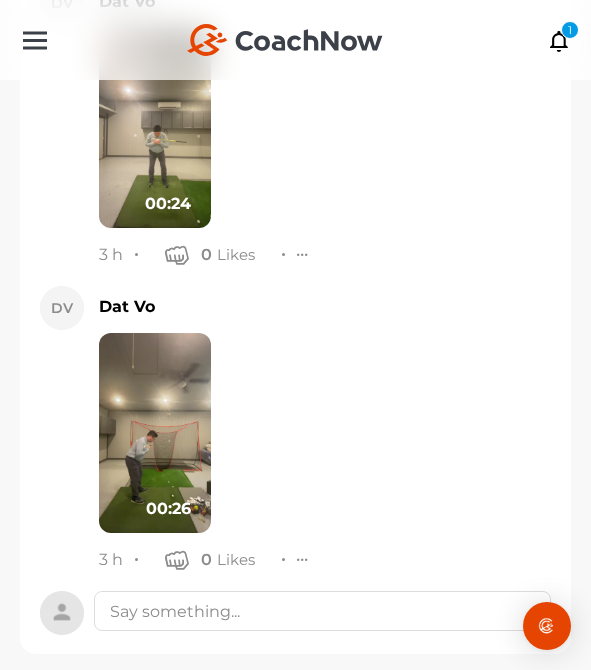 click on "00:26" at bounding box center (325, 433) 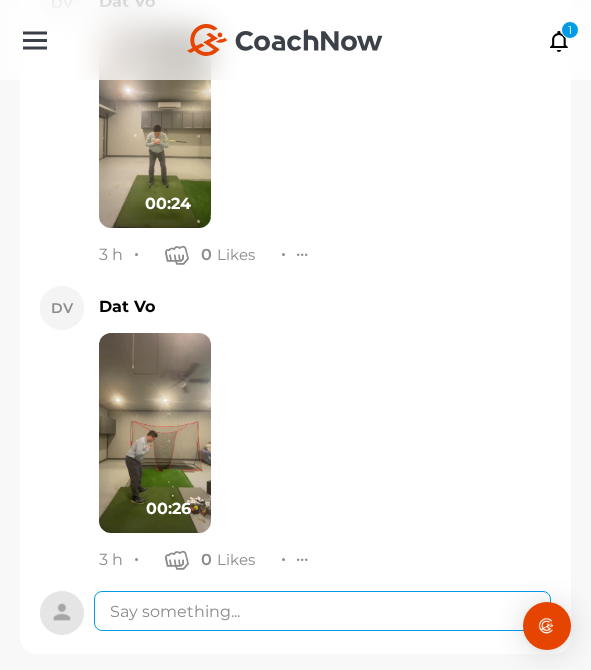 click at bounding box center (322, 611) 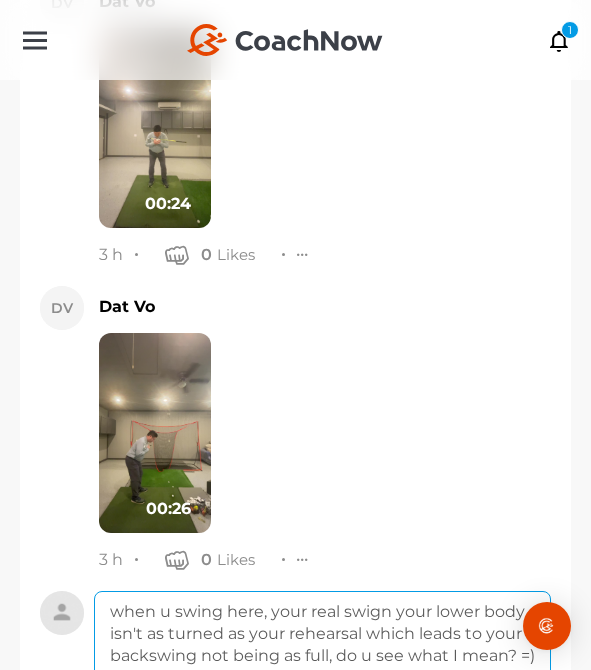 click on "when u swing here, your real swign your lower body isn't as turned as your rehearsal which leads to your backswing not being as full, do u see what I mean? =)" at bounding box center (322, 671) 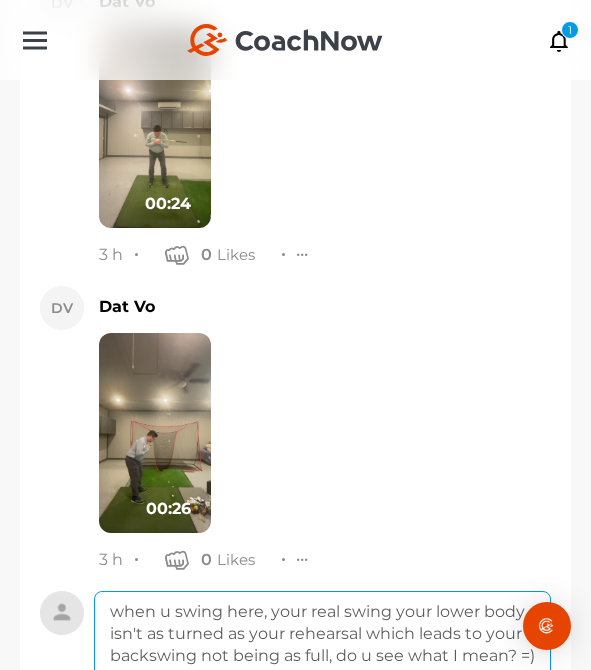 scroll, scrollTop: 9134, scrollLeft: 0, axis: vertical 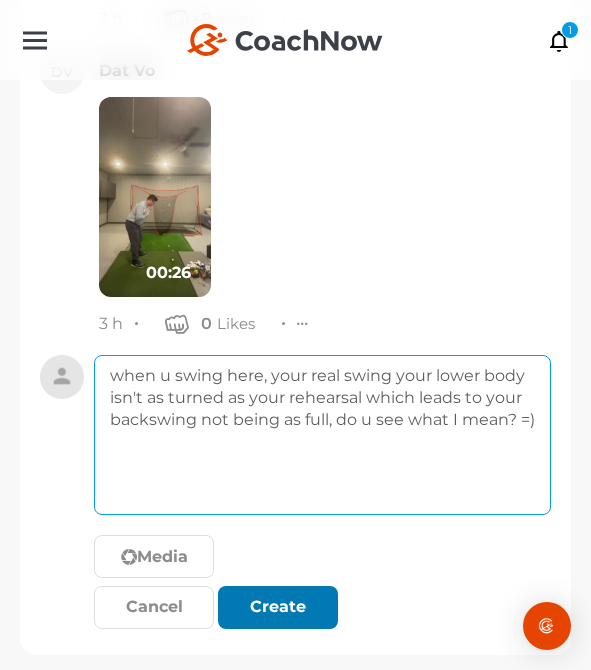 type on "when u swing here, your real swing your lower body isn't as turned as your rehearsal which leads to your backswing not being as full, do u see what I mean? =)" 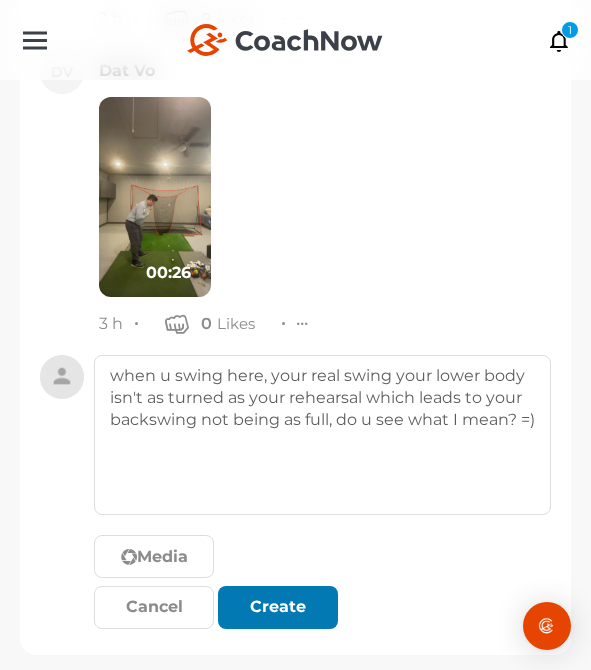 click on "Create" at bounding box center [278, 607] 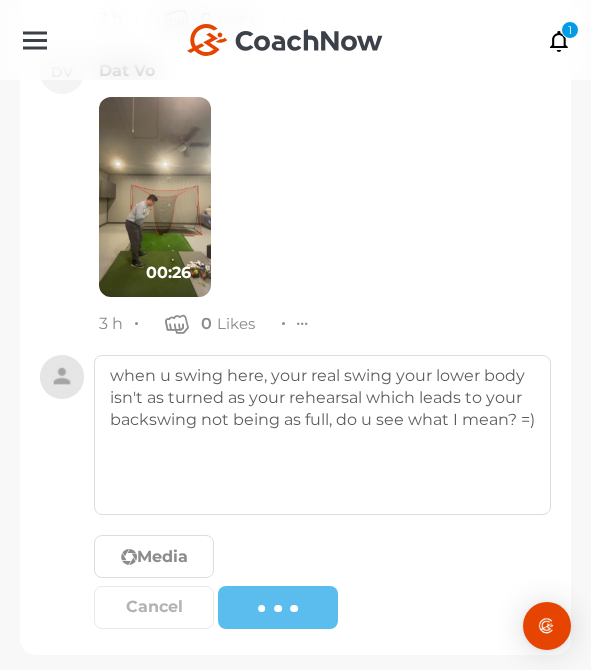 type 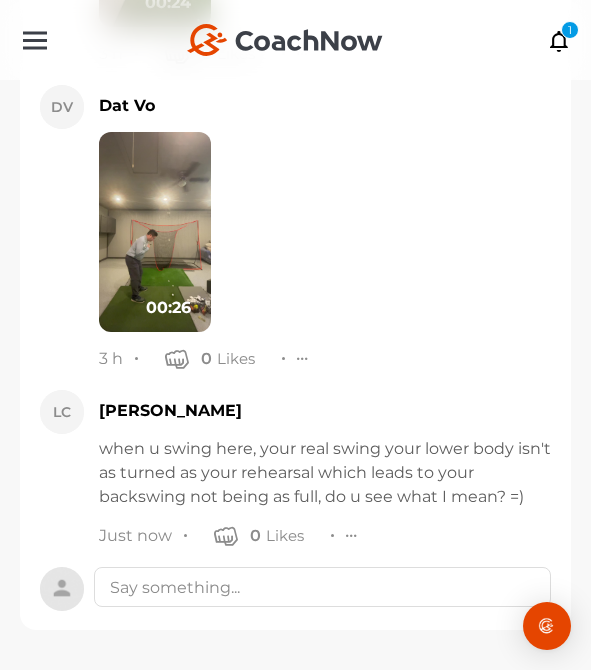 scroll, scrollTop: 9075, scrollLeft: 0, axis: vertical 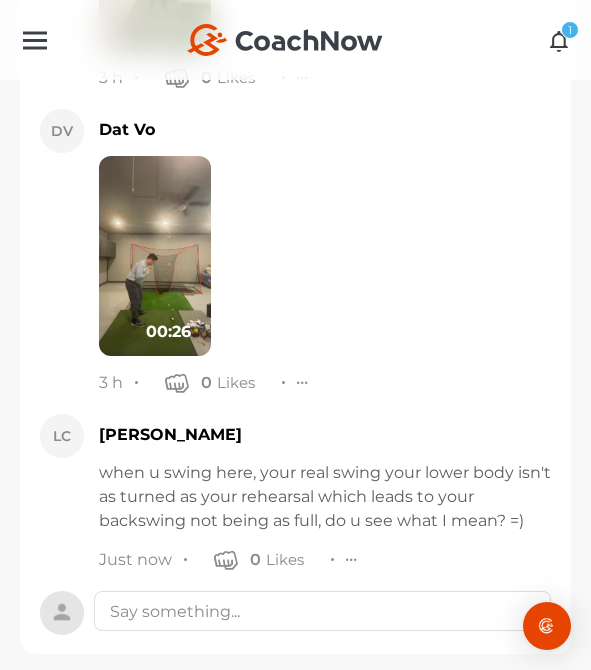 click at bounding box center [559, 40] 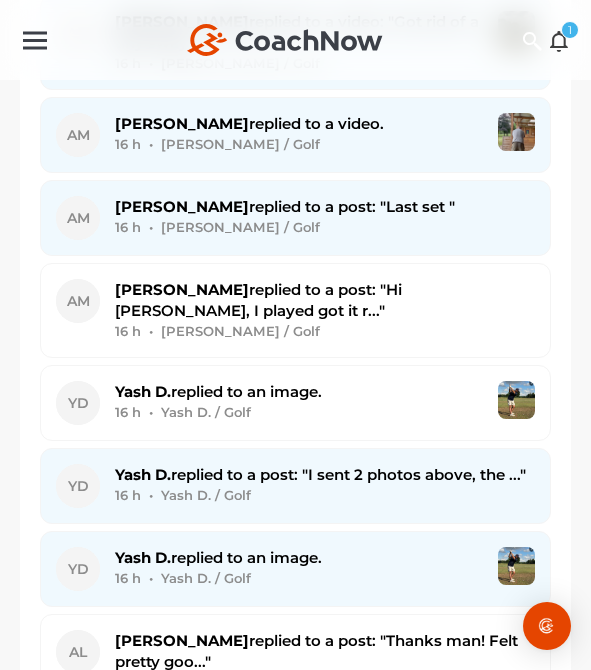 scroll, scrollTop: 0, scrollLeft: 0, axis: both 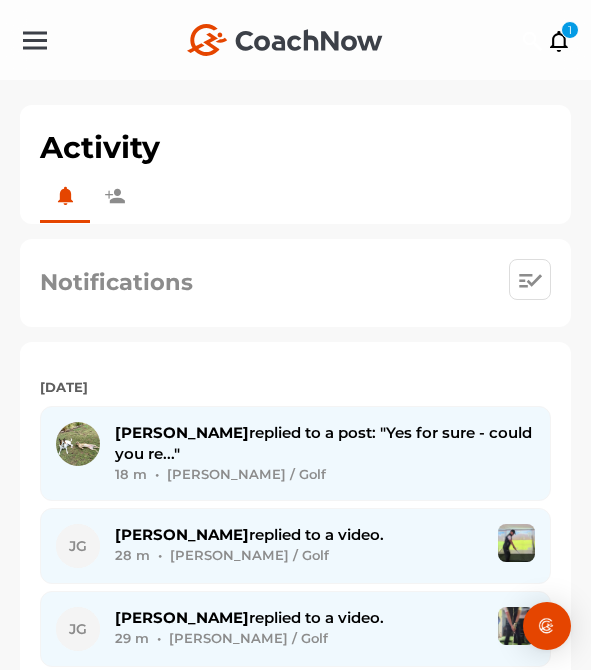 click on "Notifications" at bounding box center [295, 283] 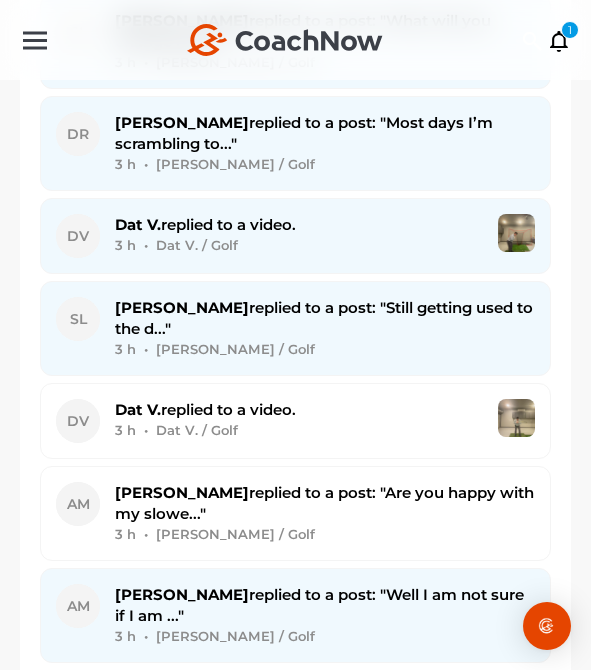 scroll, scrollTop: 2995, scrollLeft: 0, axis: vertical 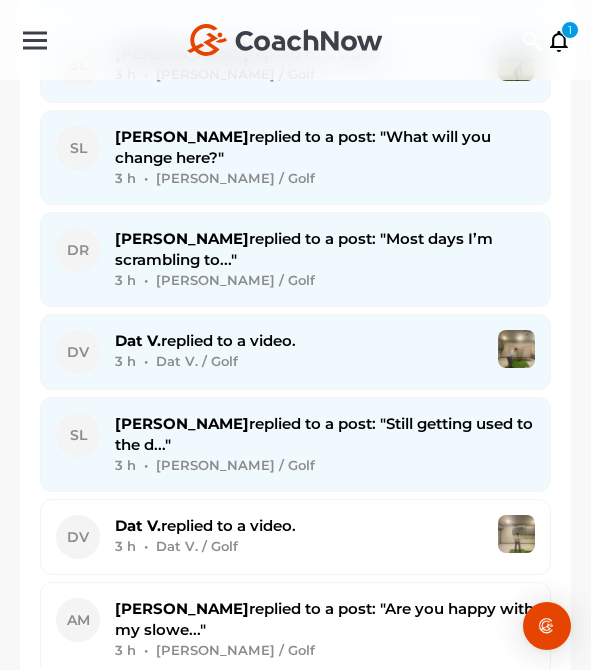 click on "[PERSON_NAME]  replied to a post: "Most days I’m scrambling to..."
3 h  •  [PERSON_NAME] / Golf" at bounding box center (325, 259) 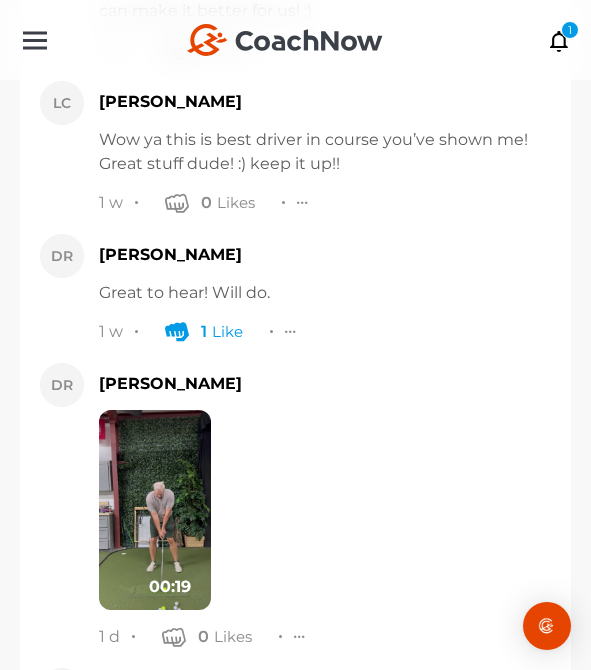 click on "Read More" at bounding box center (152, 1950) 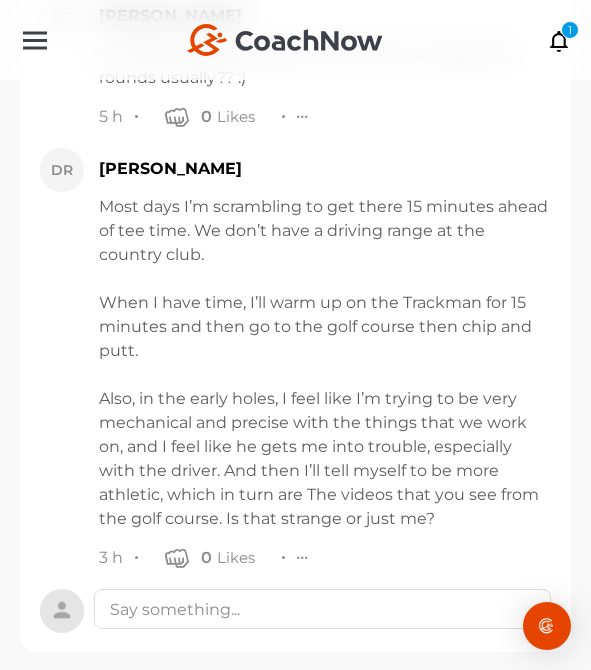 scroll, scrollTop: 33510, scrollLeft: 0, axis: vertical 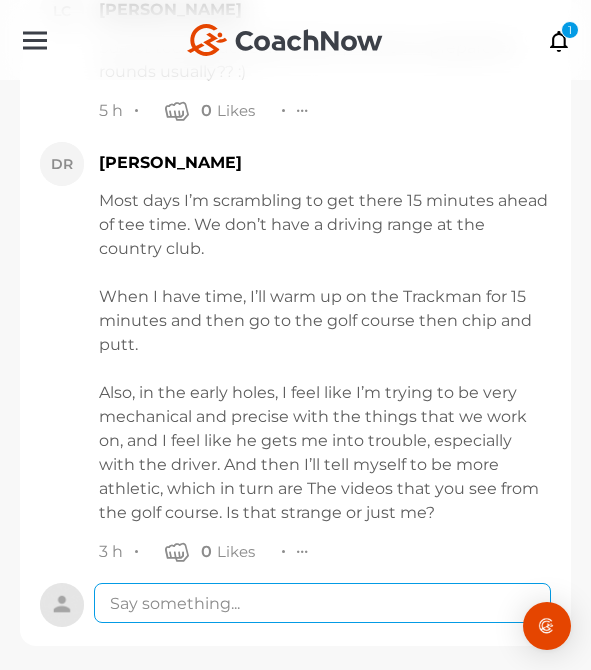 click at bounding box center (322, 603) 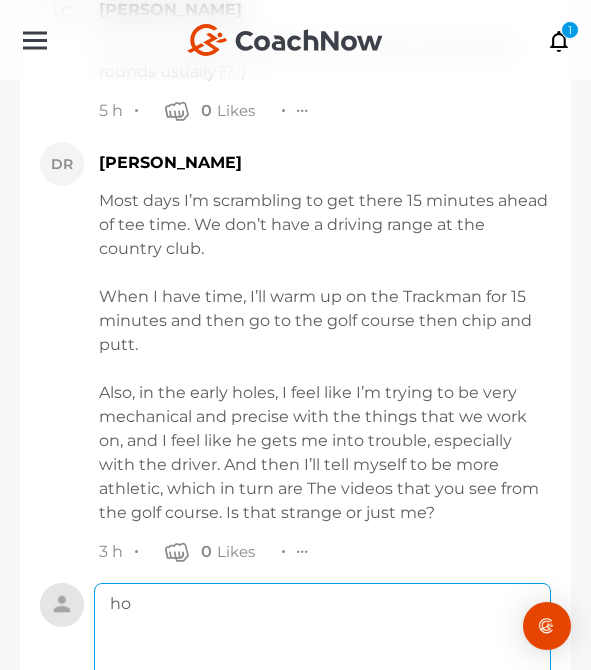 type on "h" 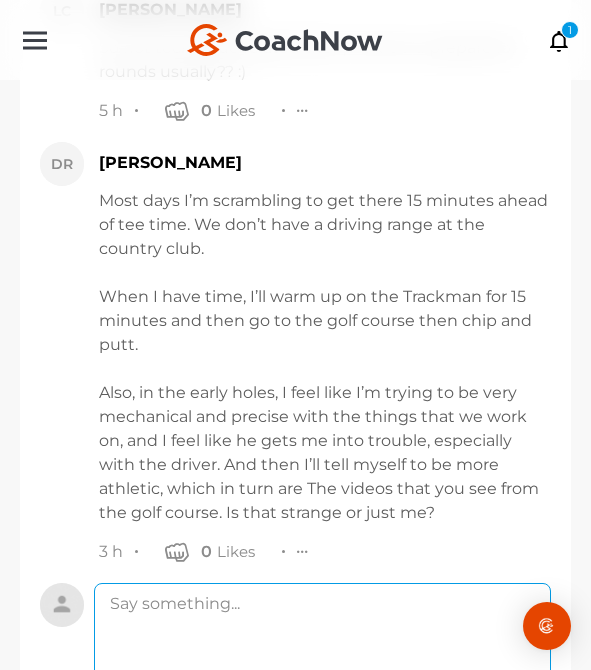 type on "w" 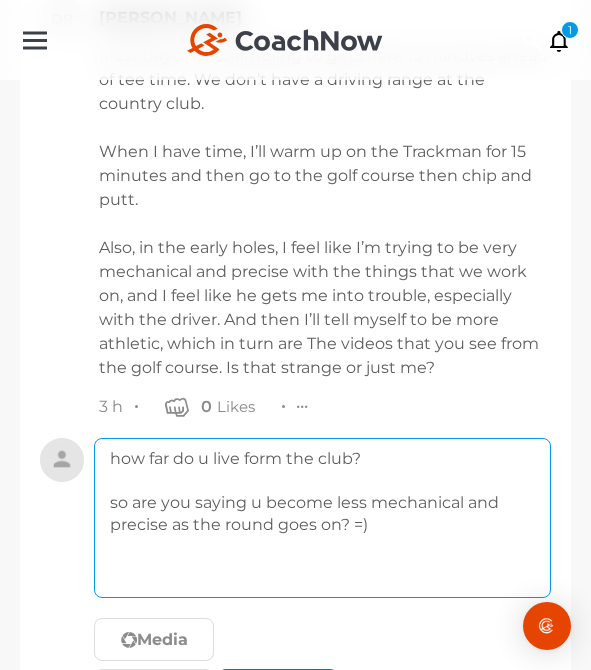 scroll, scrollTop: 33747, scrollLeft: 0, axis: vertical 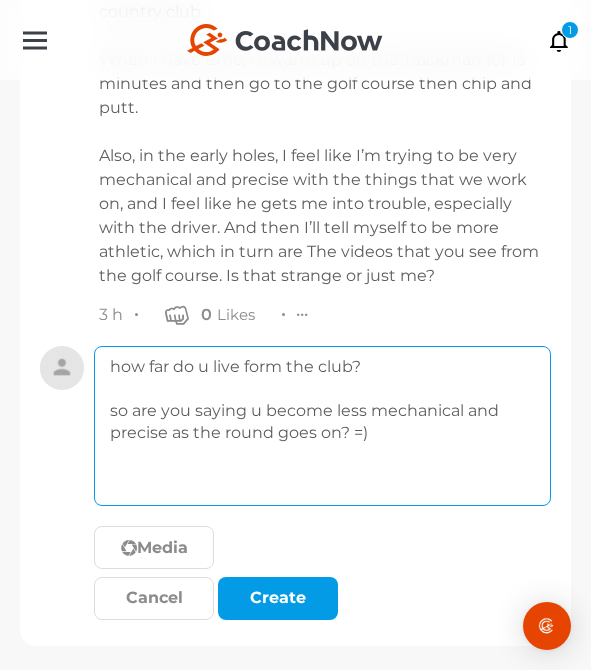 click on "how far do u live form the club?
so are you saying u become less mechanical and precise as the round goes on? =)" at bounding box center [322, 426] 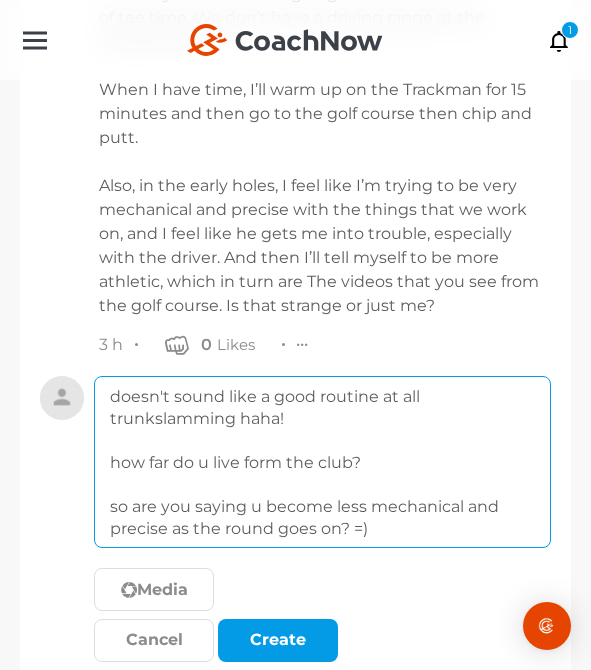 scroll, scrollTop: 33759, scrollLeft: 0, axis: vertical 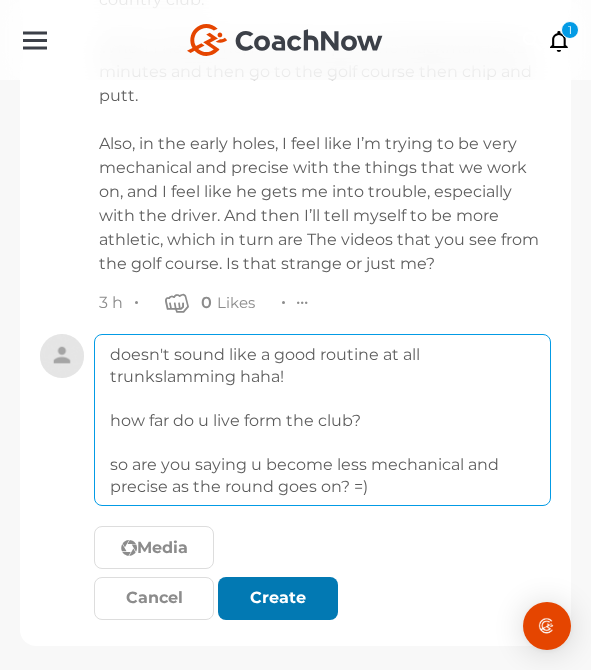 type on "doesn't sound like a good routine at all trunkslamming haha!
how far do u live form the club?
so are you saying u become less mechanical and precise as the round goes on? =)" 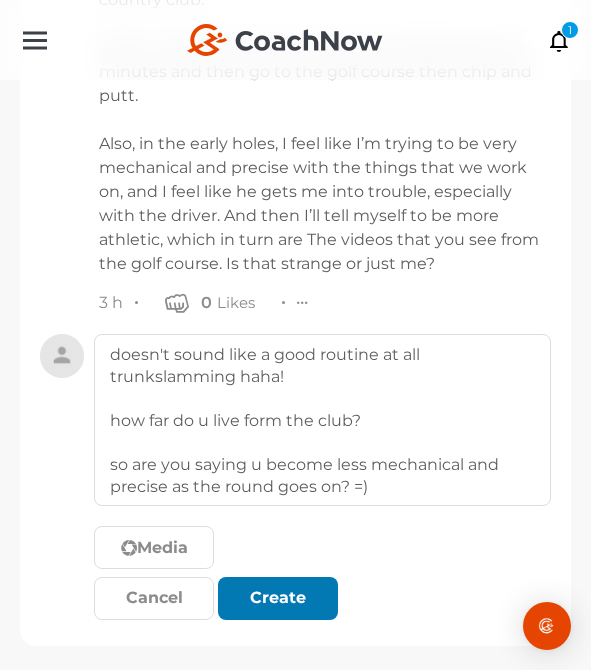 click on "Create" at bounding box center (278, 598) 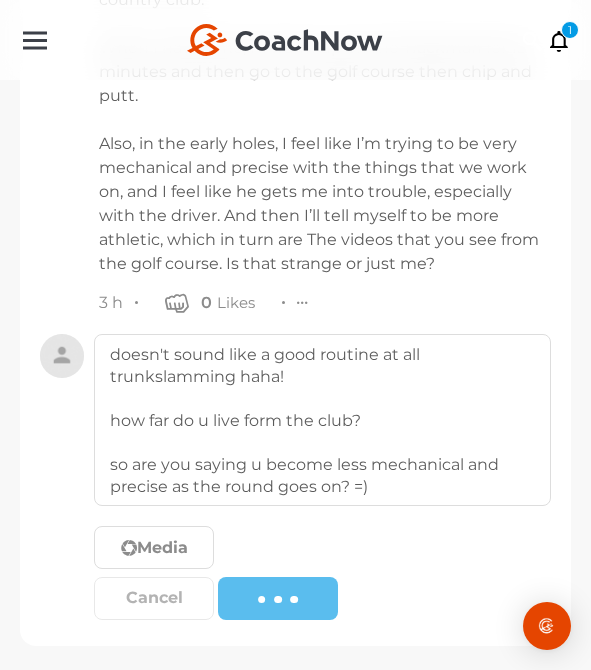 type 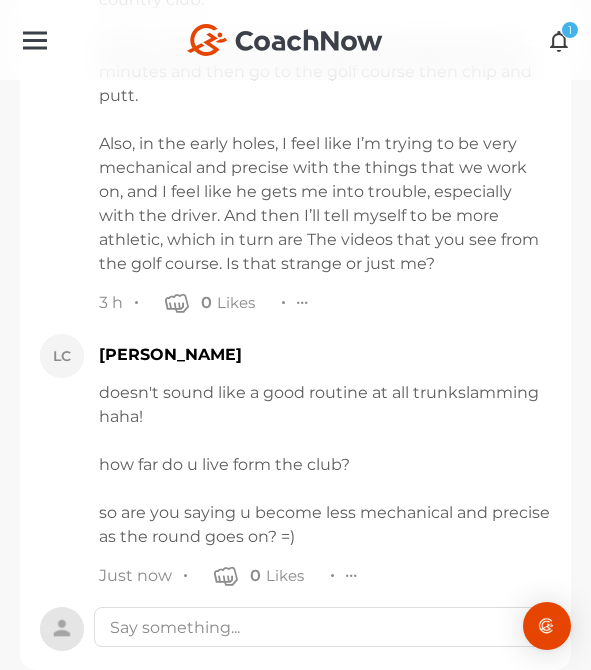 click at bounding box center (559, 40) 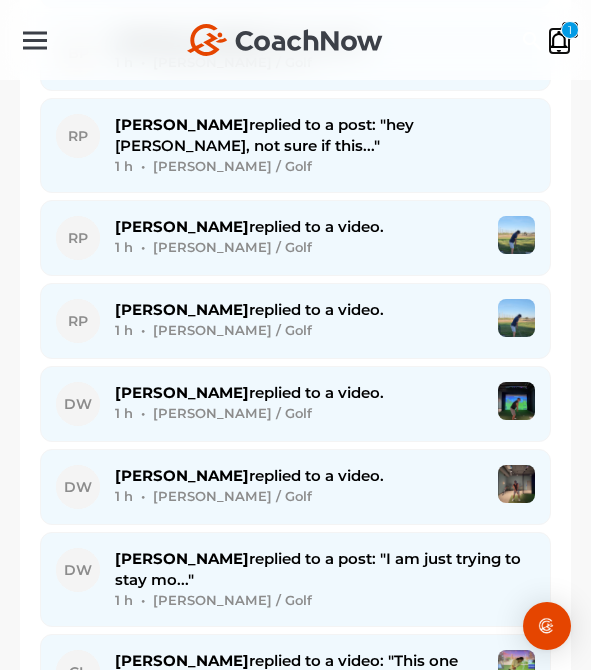 scroll, scrollTop: 768, scrollLeft: 0, axis: vertical 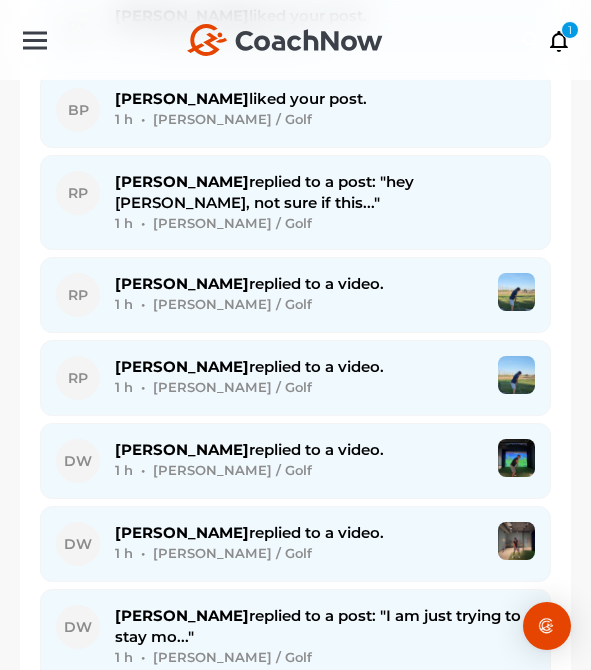 click on "1 h  •  [PERSON_NAME] / Golf" at bounding box center (325, 223) 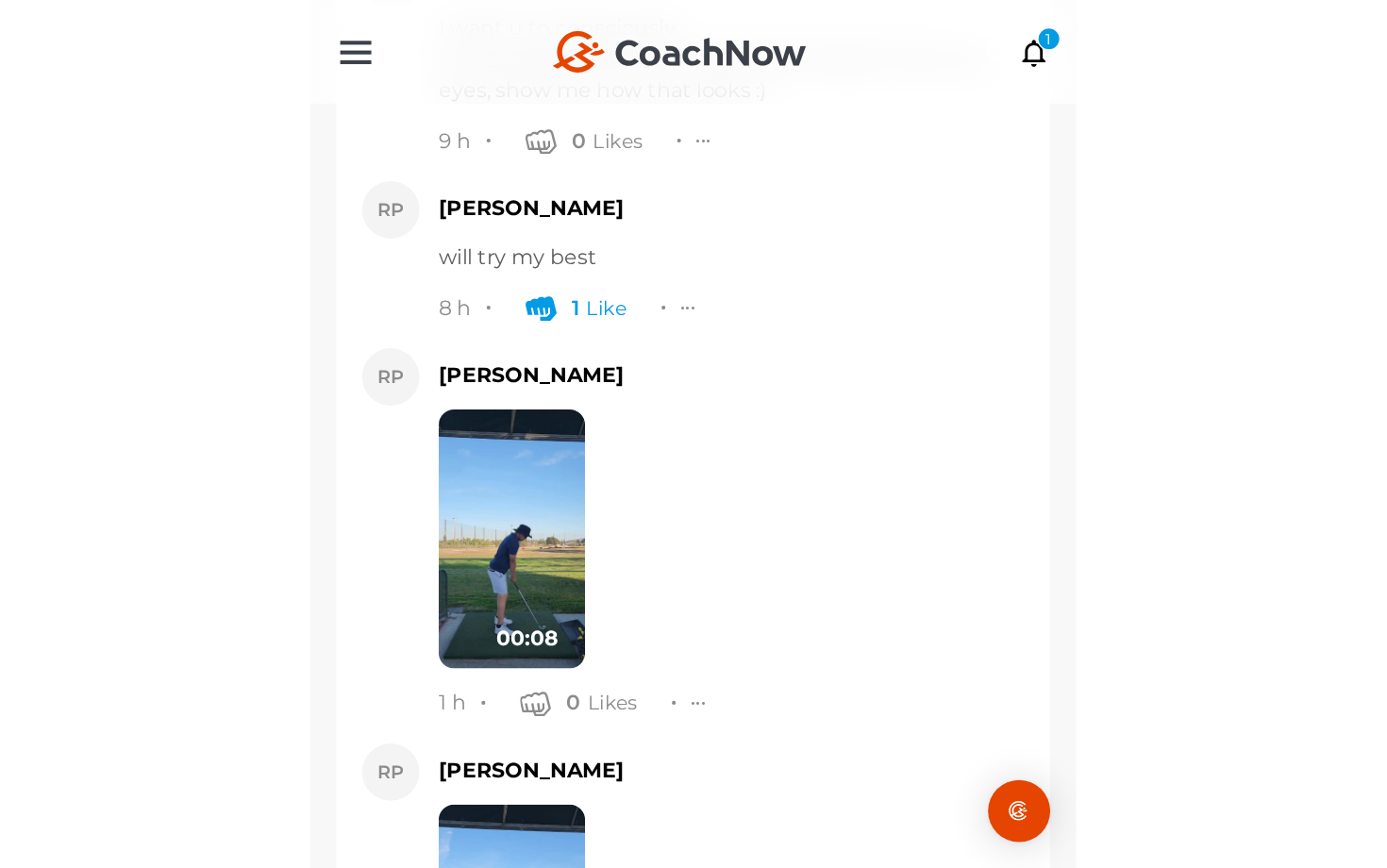 scroll, scrollTop: 11140, scrollLeft: 0, axis: vertical 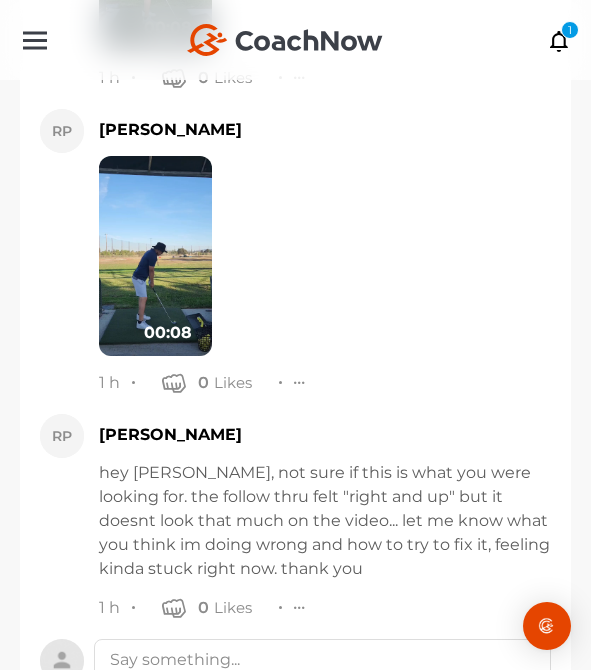 click at bounding box center [155, 256] 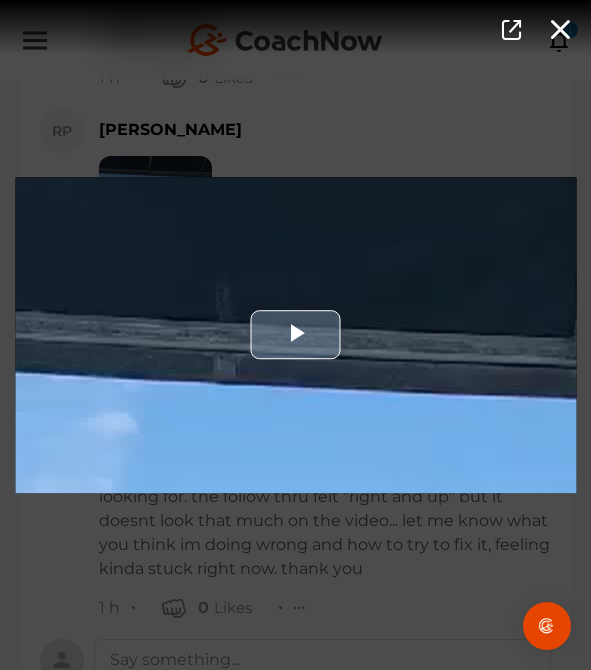 click at bounding box center (295, 335) 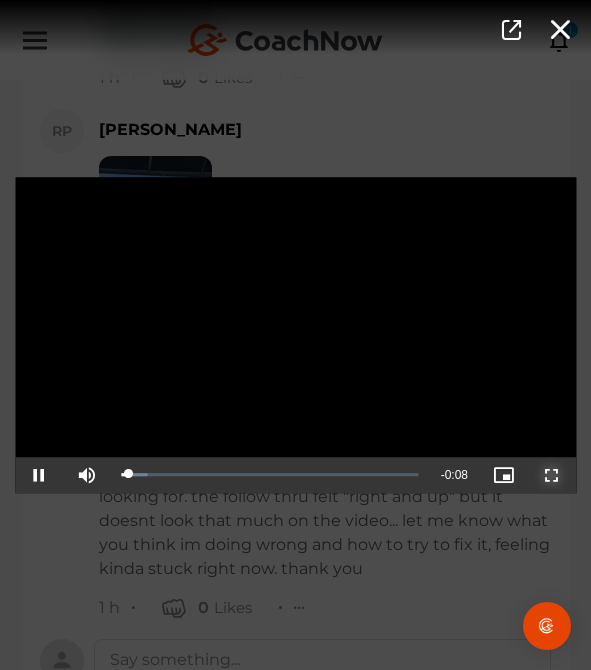click at bounding box center [552, 475] 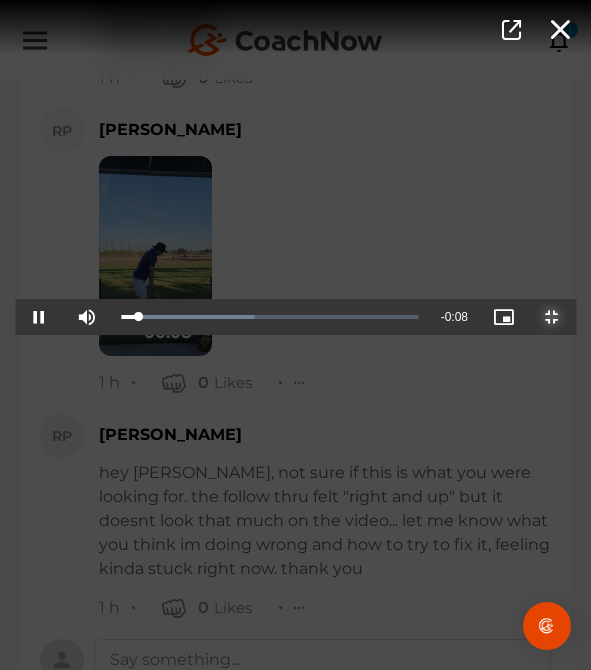 scroll, scrollTop: 10821, scrollLeft: 0, axis: vertical 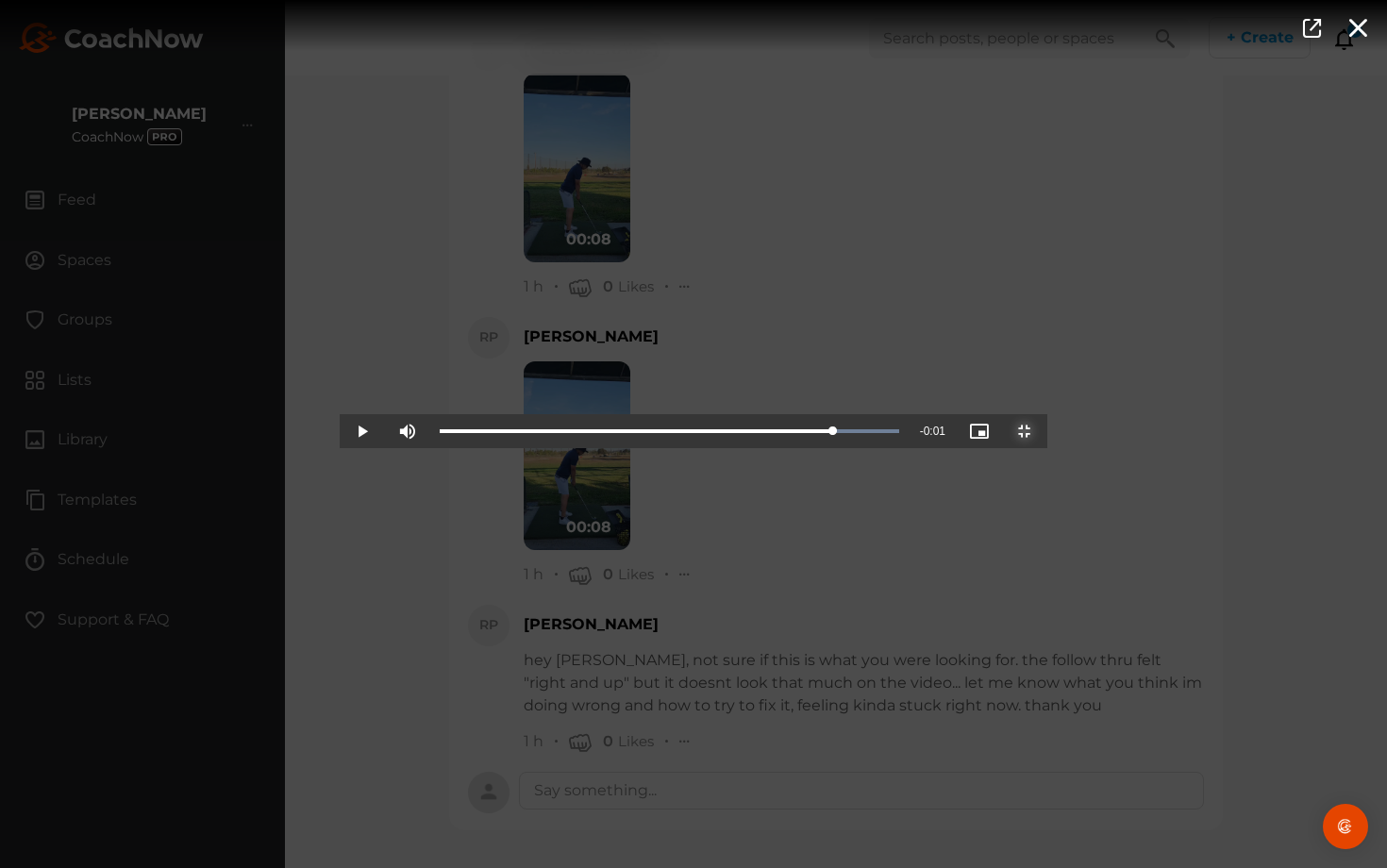 drag, startPoint x: 798, startPoint y: 864, endPoint x: 1076, endPoint y: 821, distance: 281.30588 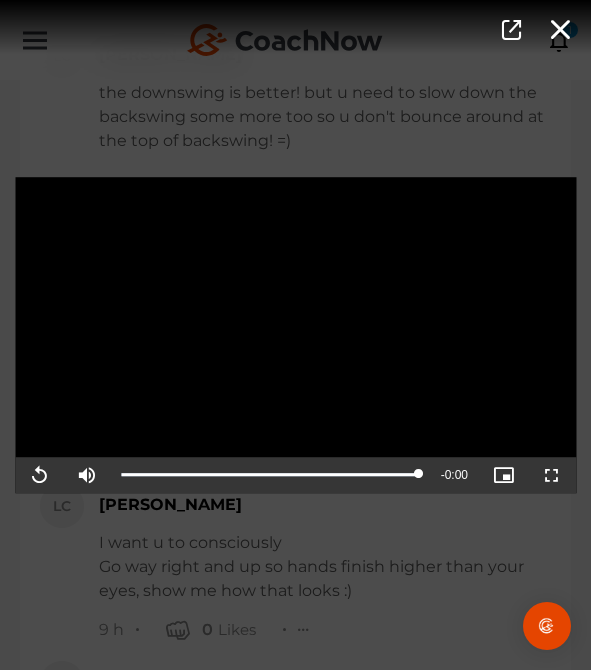 click on "Video Player is loading. Play Video Replay Mute Current Time  0:08 / Duration  0:08 Loaded :  100.00% 0:07 0:08 Stream Type  LIVE Seek to live, currently playing live LIVE Remaining Time  - 0:00   Playback Rate 1x Chapters Chapters Descriptions descriptions off , selected Captions captions settings , opens captions settings dialog captions off , selected Audio Track Picture-in-Picture Non-Fullscreen This is a modal window. Beginning of dialog window. Escape will cancel and close the window. Text Color White Black [PERSON_NAME] Blue Yellow Magenta Cyan Transparency Opaque Semi-Transparent Background Color Black White [PERSON_NAME] Blue Yellow Magenta Cyan Transparency Opaque Semi-Transparent Transparent Window Color Black White [PERSON_NAME] Blue Yellow Magenta Cyan Transparency Transparent Semi-Transparent Opaque Font Size 50% 75% 100% 125% 150% 175% 200% 300% 400% Text Edge Style None Raised Depressed Uniform Dropshadow Font Family" at bounding box center [295, 335] 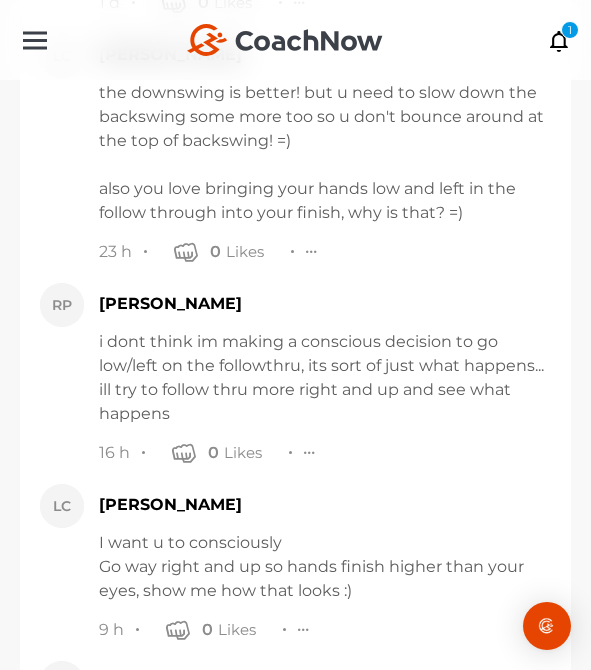 scroll, scrollTop: 11807, scrollLeft: 0, axis: vertical 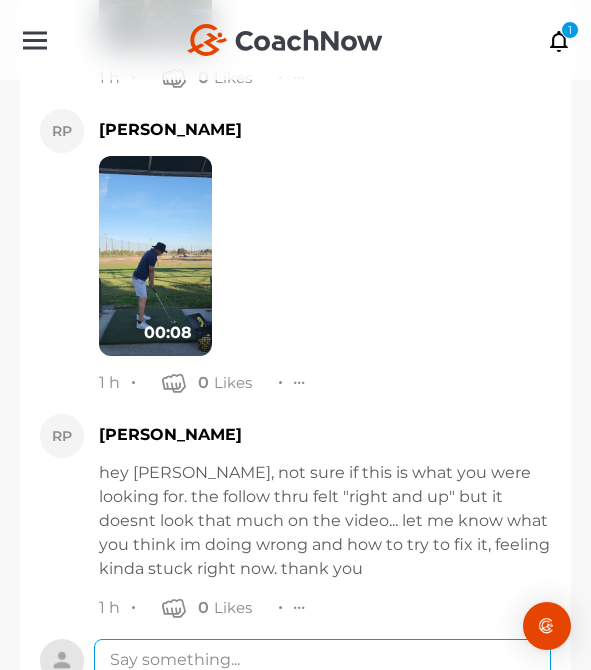 click at bounding box center [322, 659] 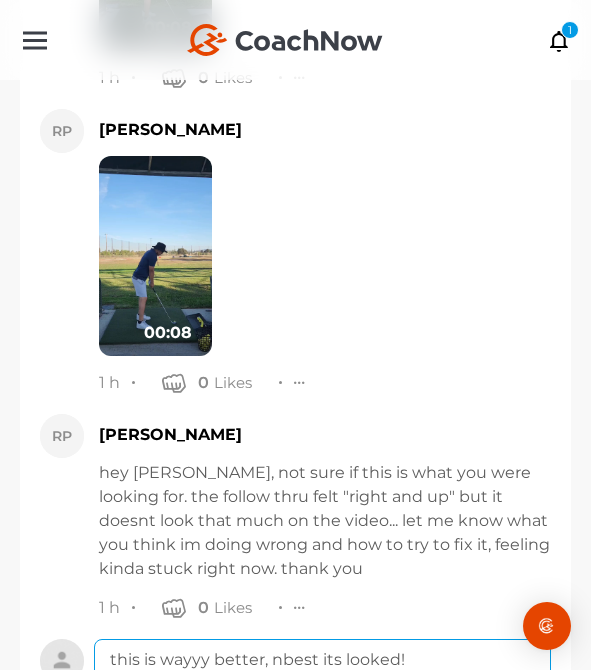 scroll, scrollTop: 11378, scrollLeft: 0, axis: vertical 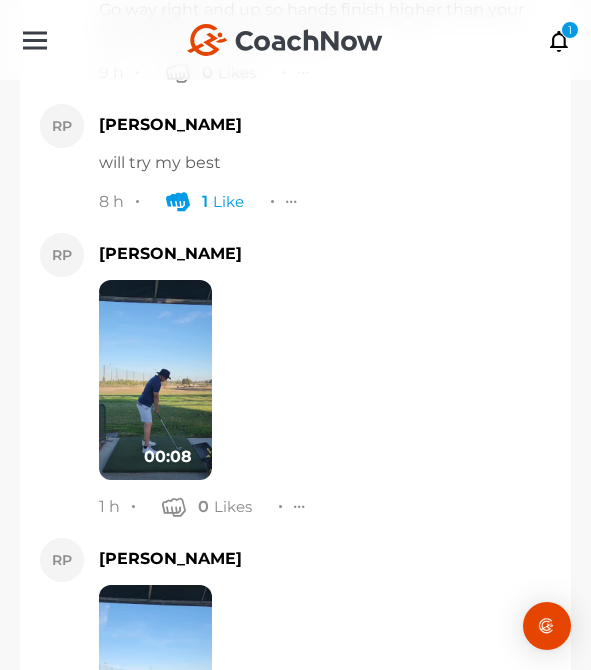 click at bounding box center (155, 380) 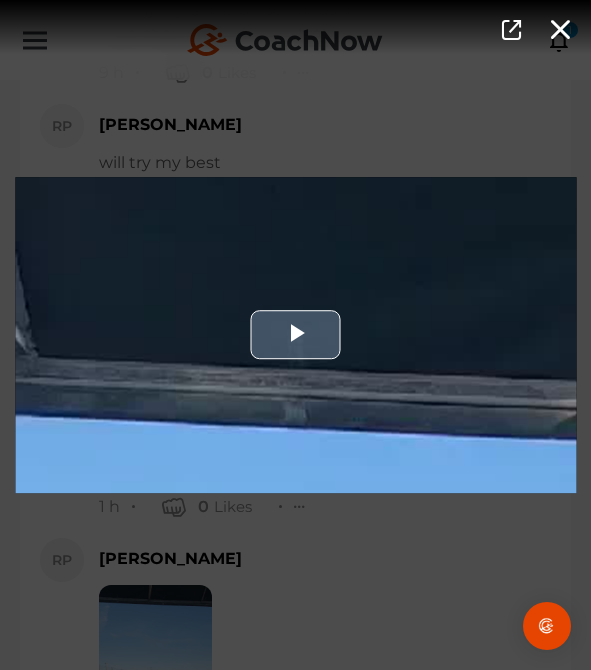 click at bounding box center [295, 335] 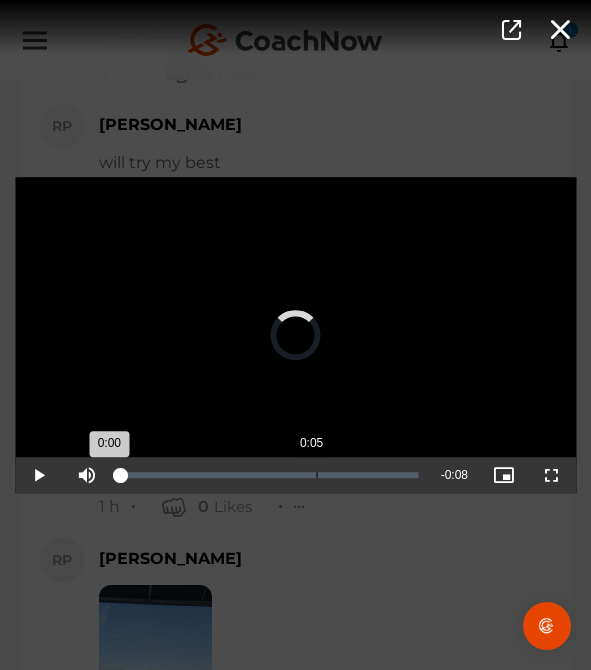 click on "Loaded :  1.89% 0:05 0:00" at bounding box center (270, 475) 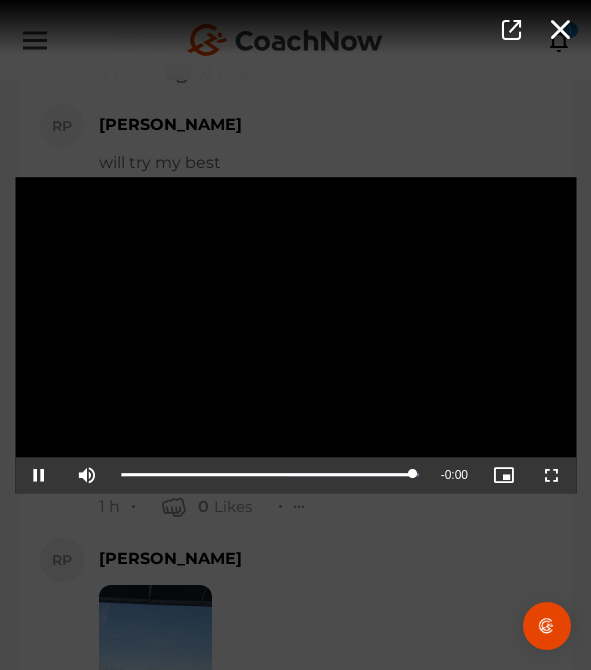 click on "Video Player is loading. Play Video Pause Mute Current Time  0:08 / Duration  0:08 Loaded :  100.00% 0:05 0:08 Stream Type  LIVE Seek to live, currently playing live LIVE Remaining Time  - 0:00   Playback Rate 1x Chapters Chapters Descriptions descriptions off , selected Captions captions settings , opens captions settings dialog captions off , selected Audio Track Picture-in-Picture Fullscreen This is a modal window. Beginning of dialog window. Escape will cancel and close the window. Text Color White Black [PERSON_NAME] Blue Yellow Magenta Cyan Transparency Opaque Semi-Transparent Background Color Black White [PERSON_NAME] Blue Yellow Magenta Cyan Transparency Opaque Semi-Transparent Transparent Window Color Black White [PERSON_NAME] Blue Yellow Magenta Cyan Transparency Transparent Semi-Transparent Opaque Font Size 50% 75% 100% 125% 150% 175% 200% 300% 400% Text Edge Style None Raised Depressed Uniform Dropshadow Font Family Casual" at bounding box center [295, 335] 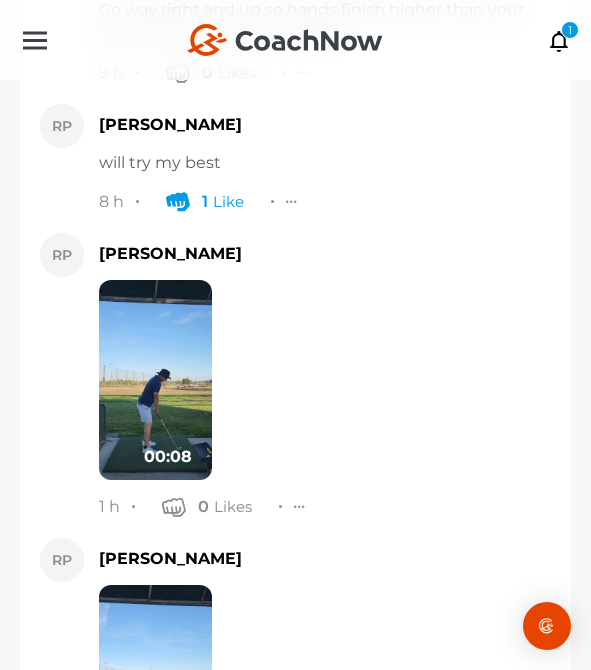 scroll, scrollTop: 12044, scrollLeft: 0, axis: vertical 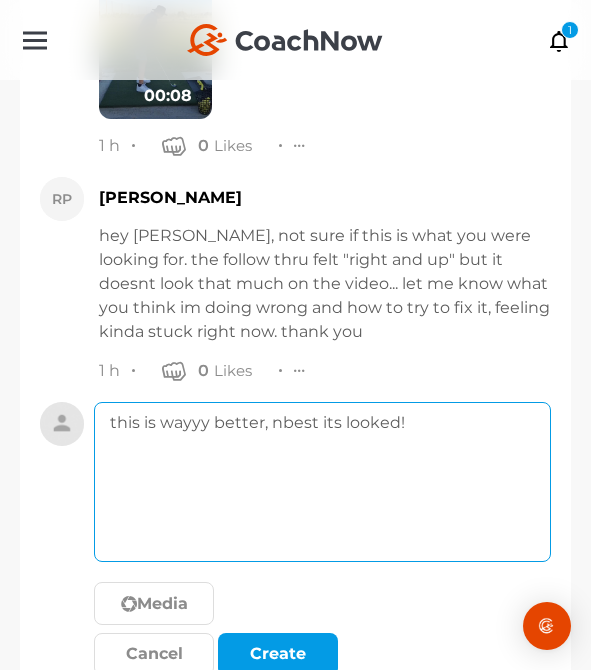 click on "this is wayyy better, nbest its looked!" at bounding box center (322, 482) 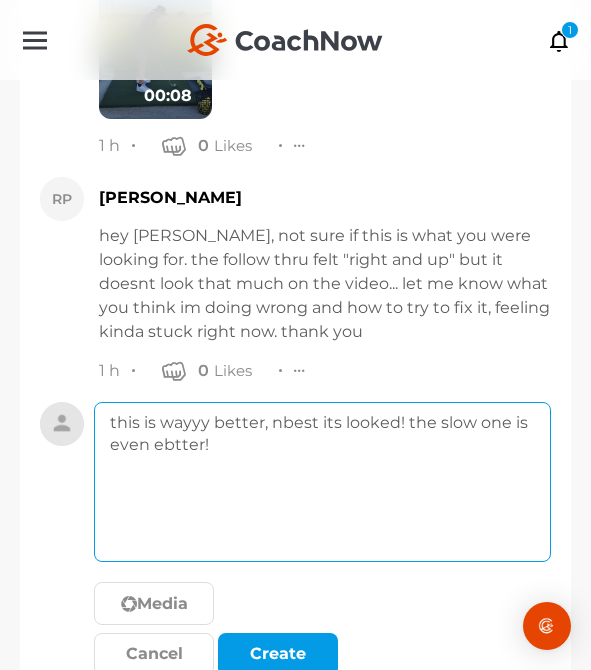 click on "this is wayyy better, nbest its looked! the slow one is even ebtter!" at bounding box center (322, 482) 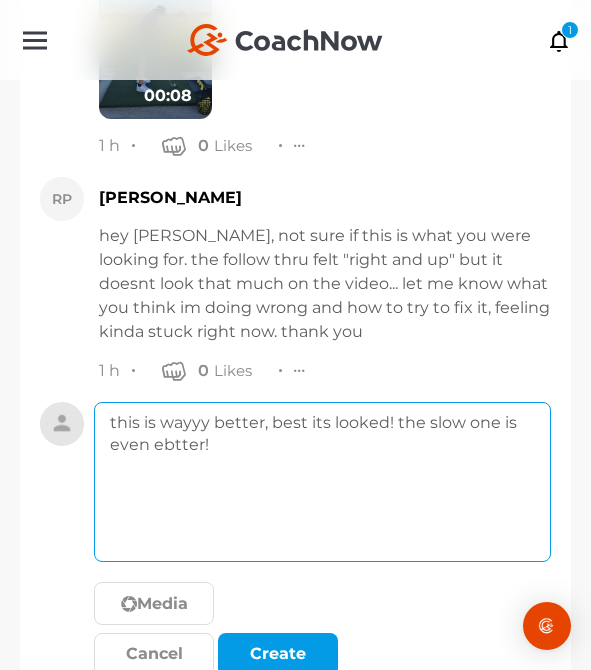 click on "this is wayyy better, best its looked! the slow one is even ebtter!" at bounding box center (322, 482) 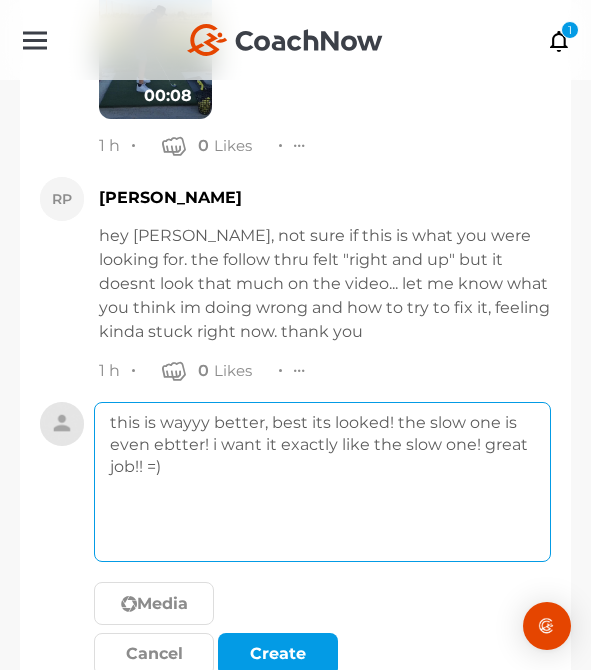 click on "this is wayyy better, best its looked! the slow one is even ebtter! i want it exactly like the slow one! great job!! =)" at bounding box center [322, 482] 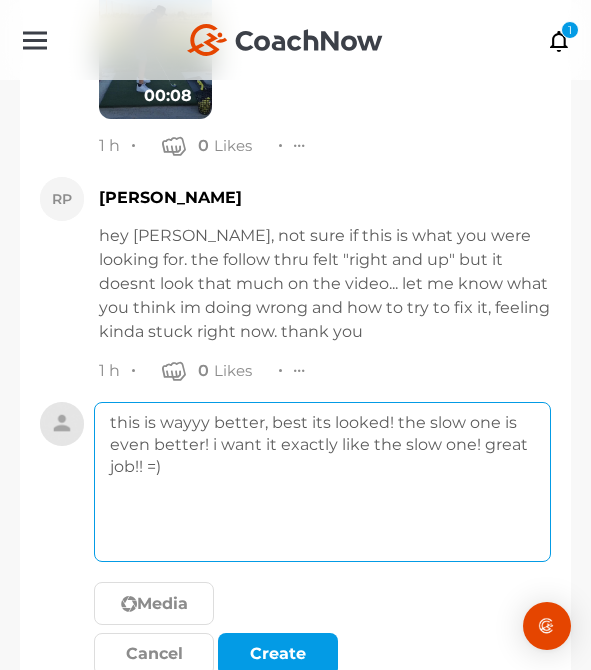 click on "this is wayyy better, best its looked! the slow one is even better! i want it exactly like the slow one! great job!! =)" at bounding box center (322, 482) 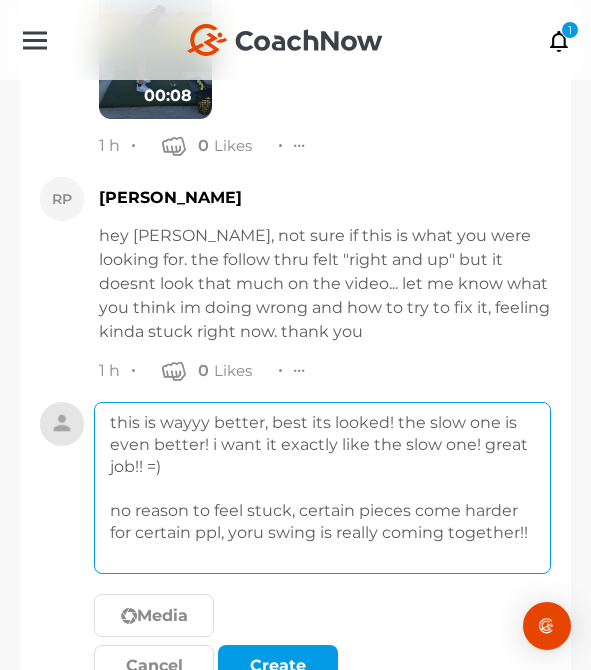 click on "this is wayyy better, best its looked! the slow one is even better! i want it exactly like the slow one! great job!! =)
no reason to feel stuck, certain pieces come harder for certain ppl, yoru swing is really coming together!!" at bounding box center [322, 488] 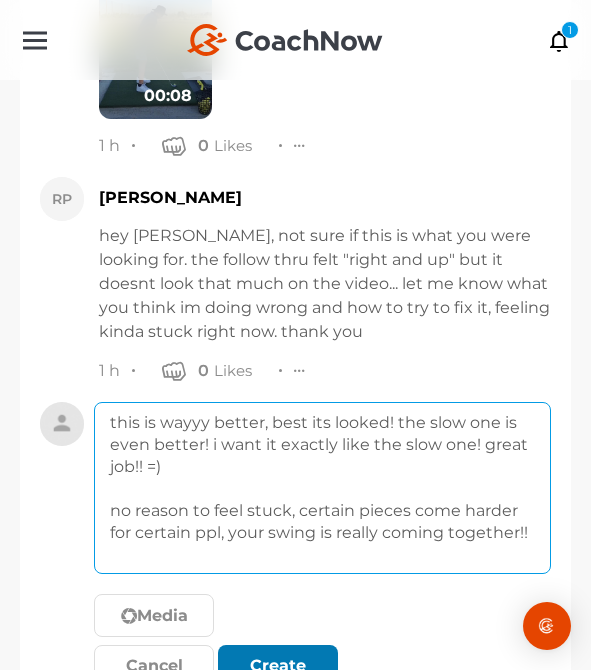 type on "this is wayyy better, best its looked! the slow one is even better! i want it exactly like the slow one! great job!! =)
no reason to feel stuck, certain pieces come harder for certain ppl, your swing is really coming together!!" 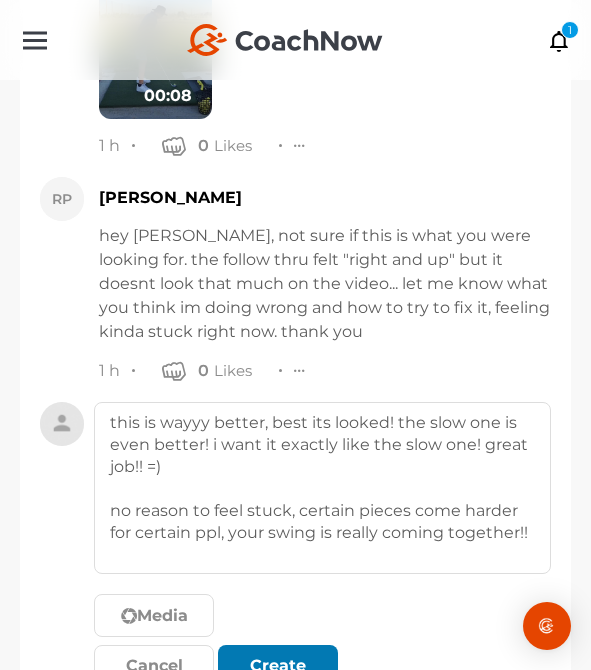 click at bounding box center (278, 666) 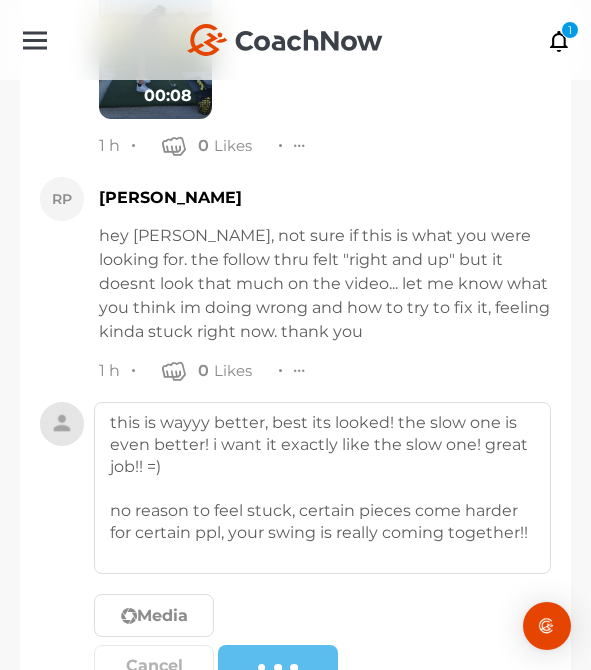 type 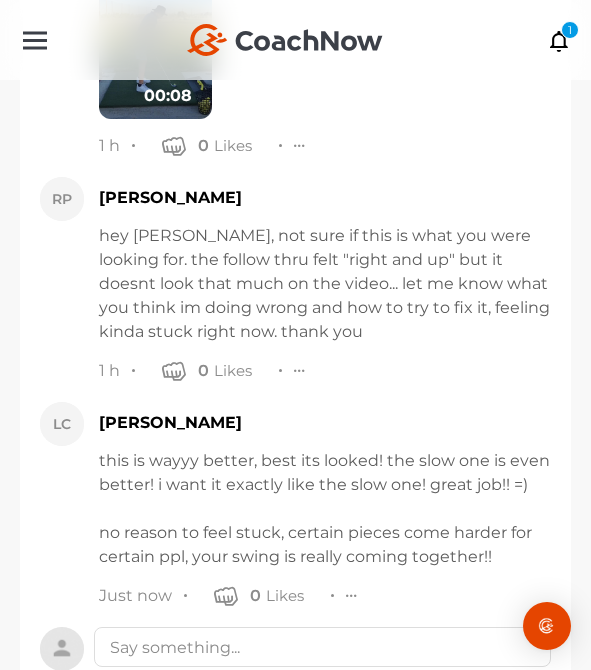 scroll, scrollTop: 12032, scrollLeft: 0, axis: vertical 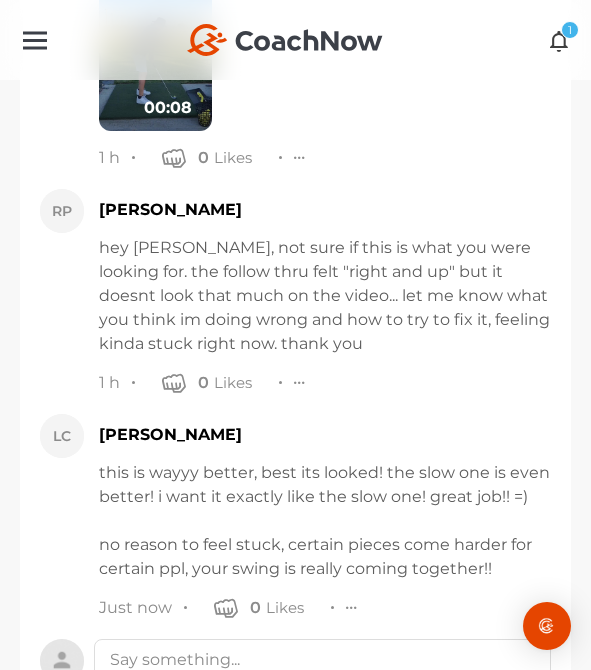 click at bounding box center [559, 40] 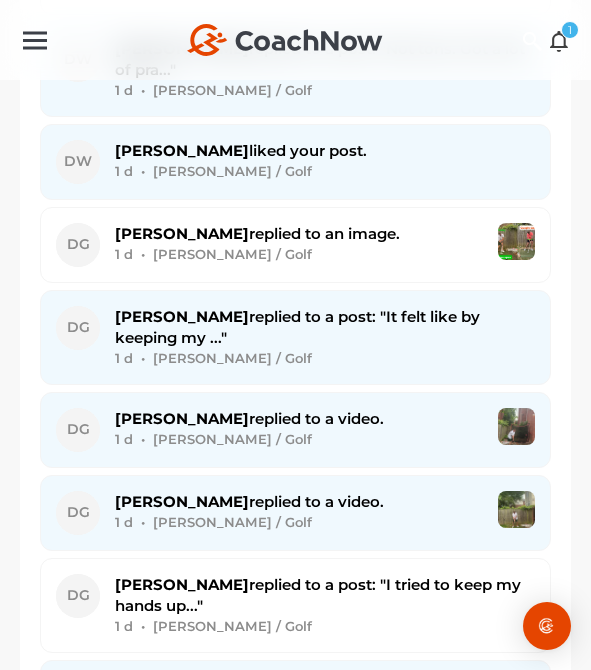 scroll, scrollTop: 0, scrollLeft: 0, axis: both 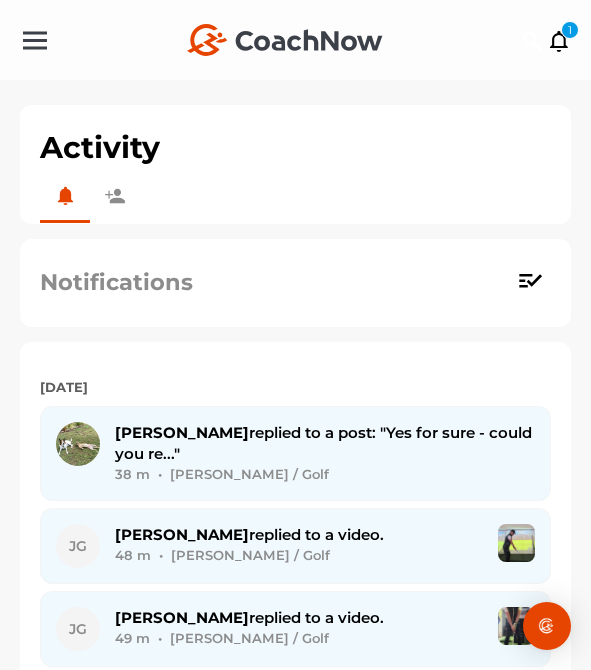 click on "[PERSON_NAME]  replied to a post: "Yes for sure - could you re..."
38 m  •  [PERSON_NAME] / Golf" at bounding box center (325, 453) 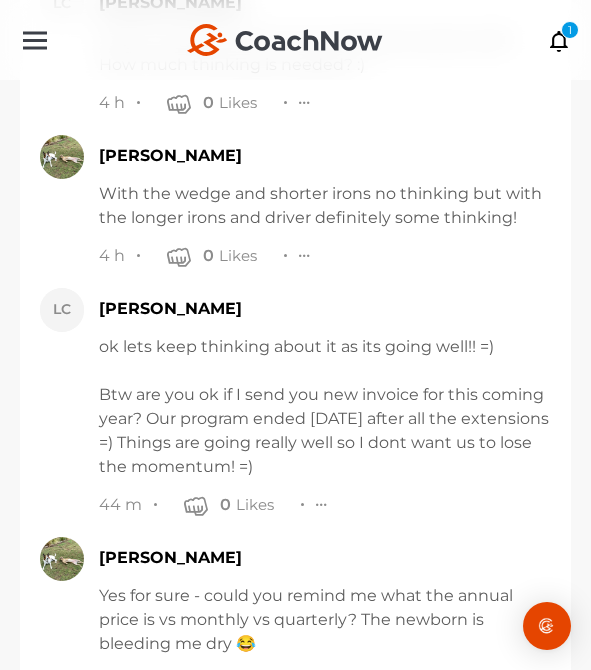 scroll, scrollTop: 33449, scrollLeft: 0, axis: vertical 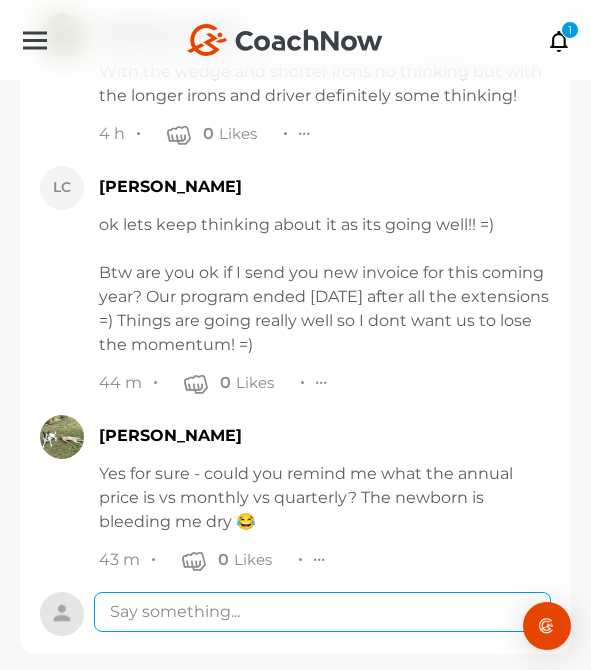 click at bounding box center [322, 612] 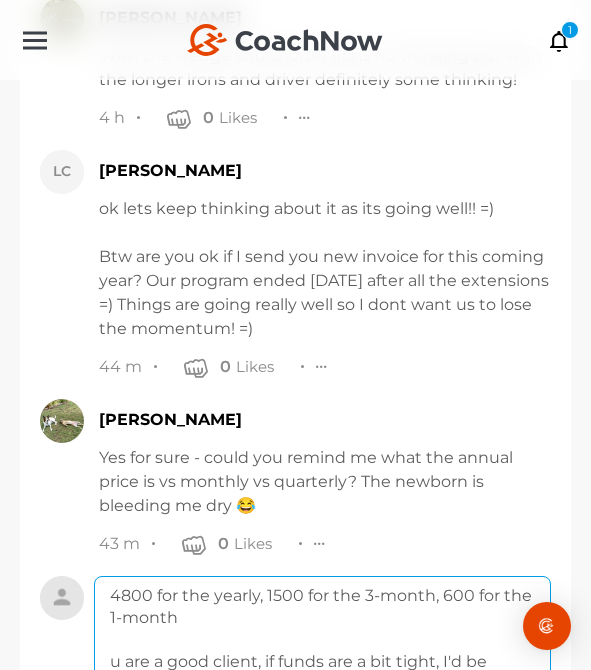 scroll, scrollTop: 33487, scrollLeft: 0, axis: vertical 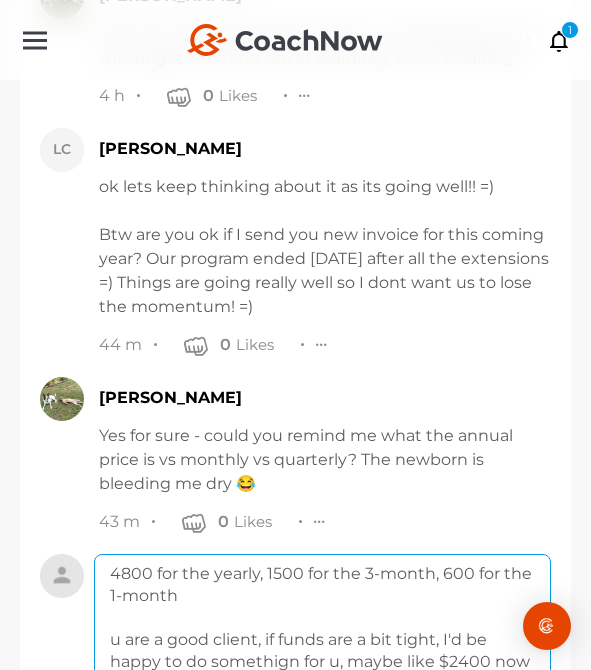 click on "4800 for the yearly, 1500 for the 3-month, 600 for the 1-month
u are a good client, if funds are a bit tight, I'd be happy to do somethign for u, maybe like $2400 now and $2400 in a few months? wuld that work for u? =)" at bounding box center [322, 640] 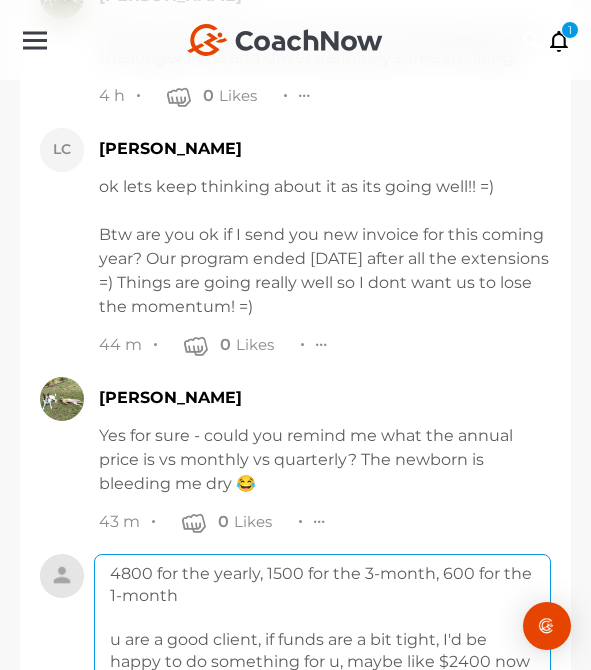 click on "4800 for the yearly, 1500 for the 3-month, 600 for the 1-month
u are a good client, if funds are a bit tight, I'd be happy to do something for u, maybe like $2400 now and $2400 in a few months? wuld that work for u? =)" at bounding box center (322, 640) 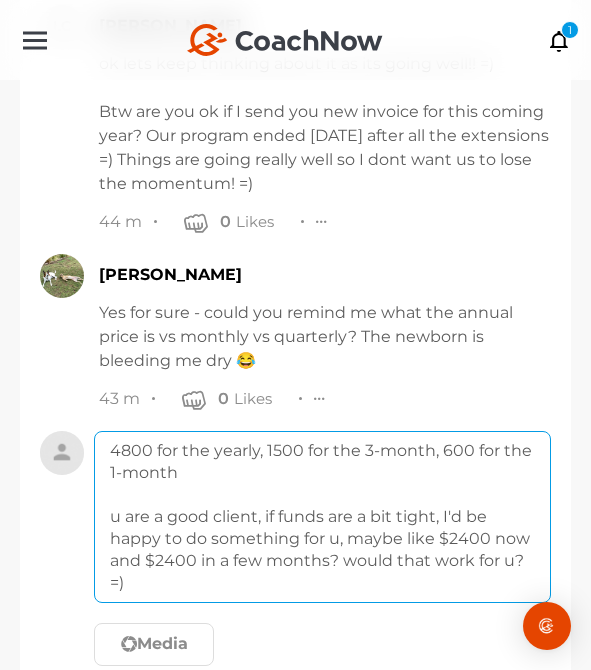 scroll, scrollTop: 33698, scrollLeft: 0, axis: vertical 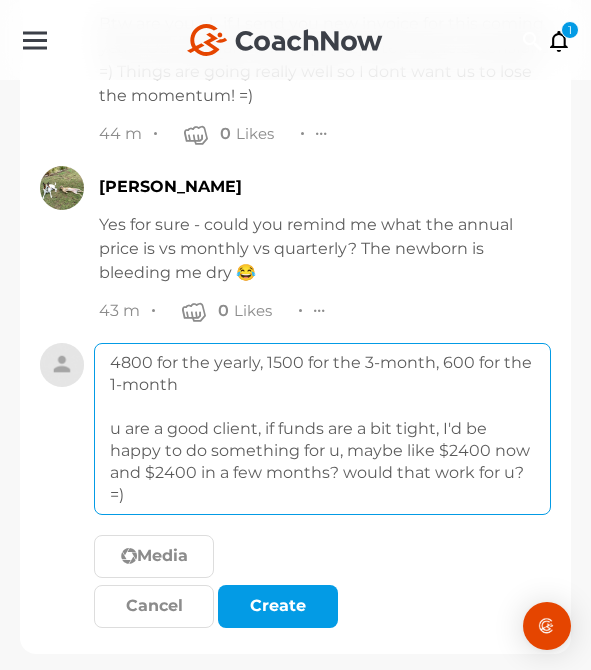 click on "4800 for the yearly, 1500 for the 3-month, 600 for the 1-month
u are a good client, if funds are a bit tight, I'd be happy to do something for u, maybe like $2400 now and $2400 in a few months? would that work for u? =)" at bounding box center [322, 429] 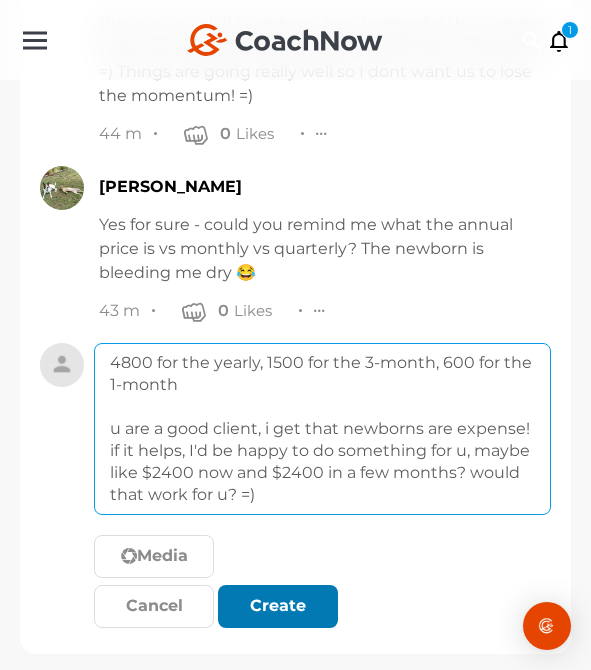 type on "4800 for the yearly, 1500 for the 3-month, 600 for the 1-month
u are a good client, i get that newborns are expense! if it helps, I'd be happy to do something for u, maybe like $2400 now and $2400 in a few months? would that work for u? =)" 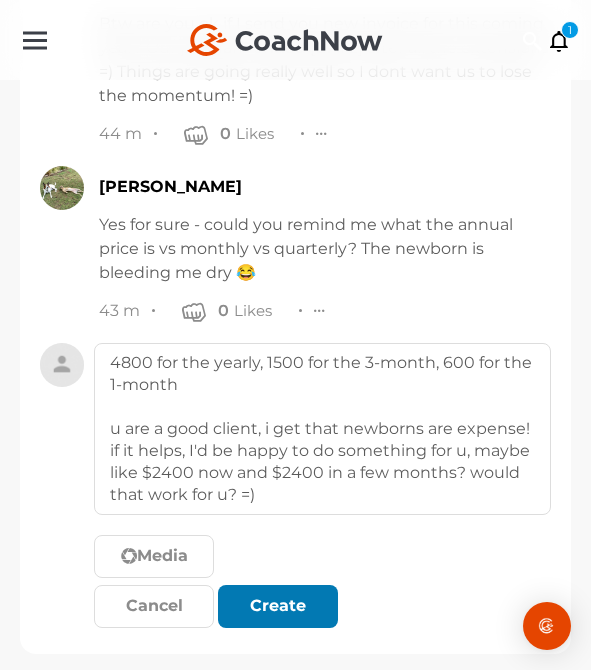 click on "Create" at bounding box center [278, 606] 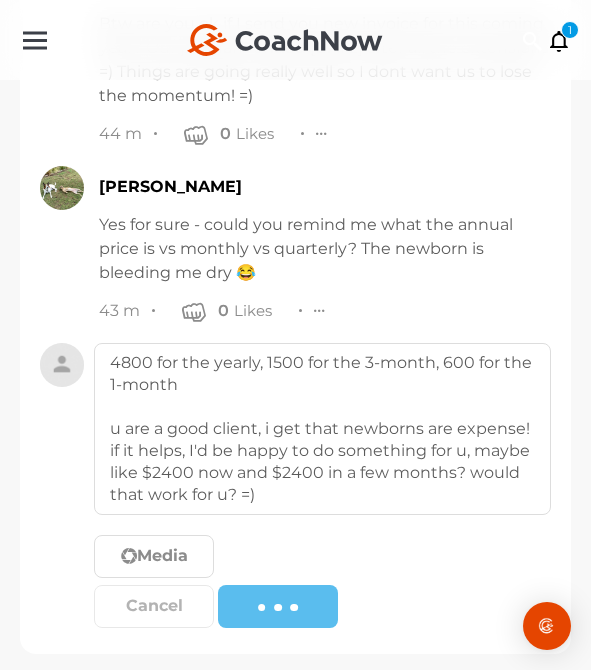 type 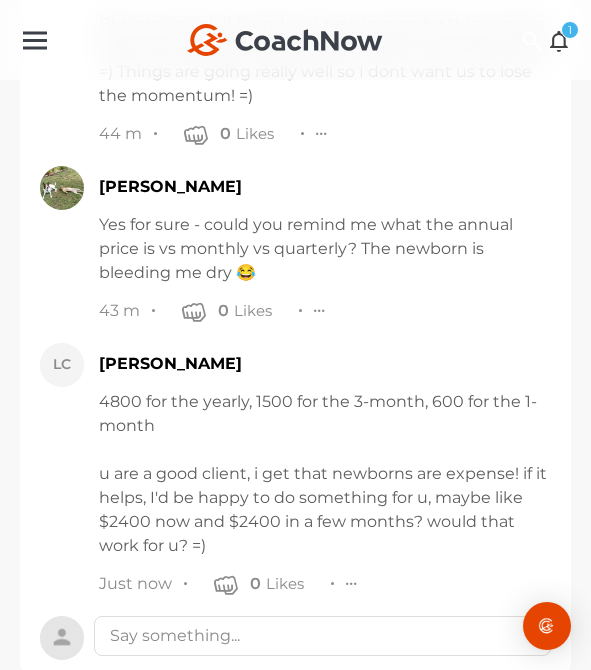 click at bounding box center [559, 40] 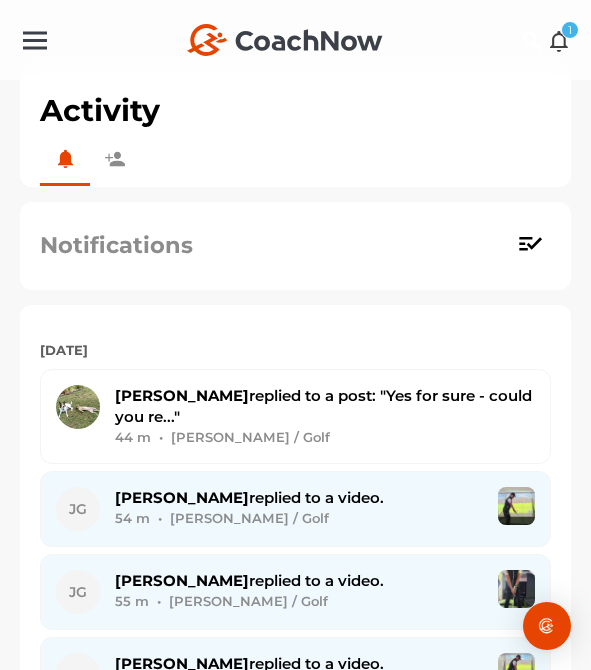 scroll, scrollTop: 42, scrollLeft: 0, axis: vertical 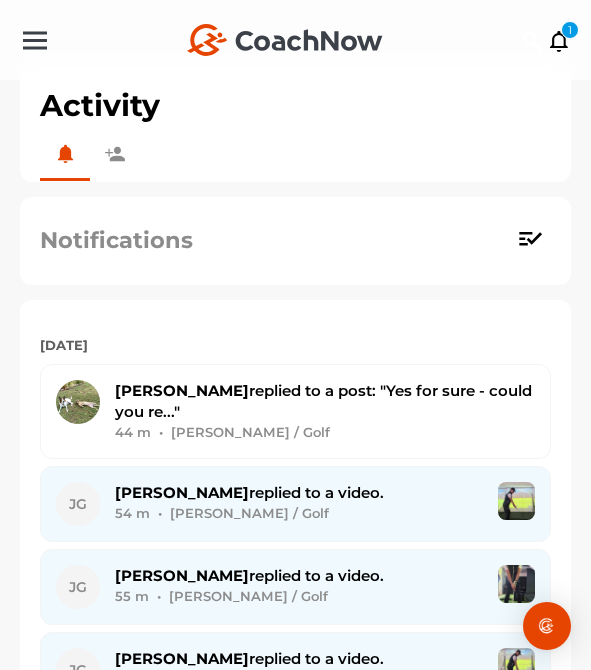 click on "44 m  •  [PERSON_NAME] / Golf" at bounding box center (325, 432) 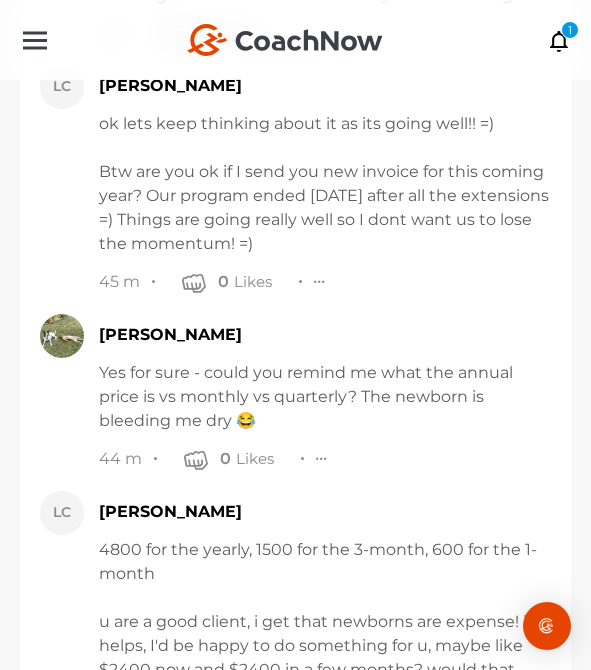 scroll, scrollTop: 33722, scrollLeft: 0, axis: vertical 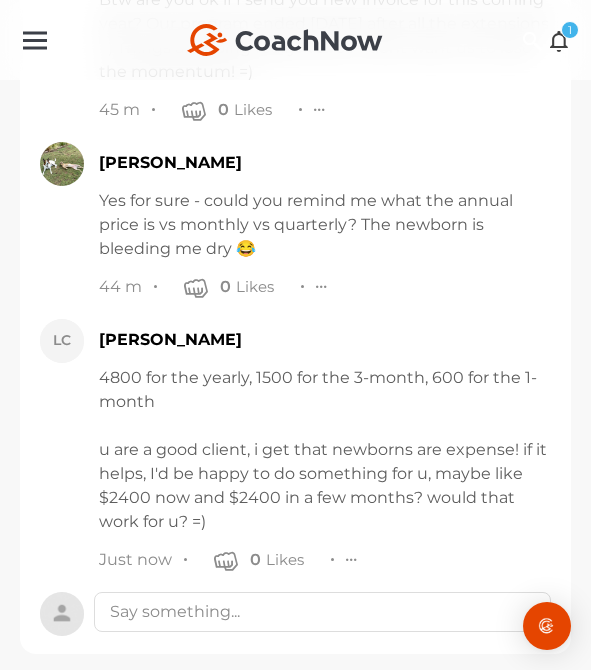 click on "1" at bounding box center (570, 30) 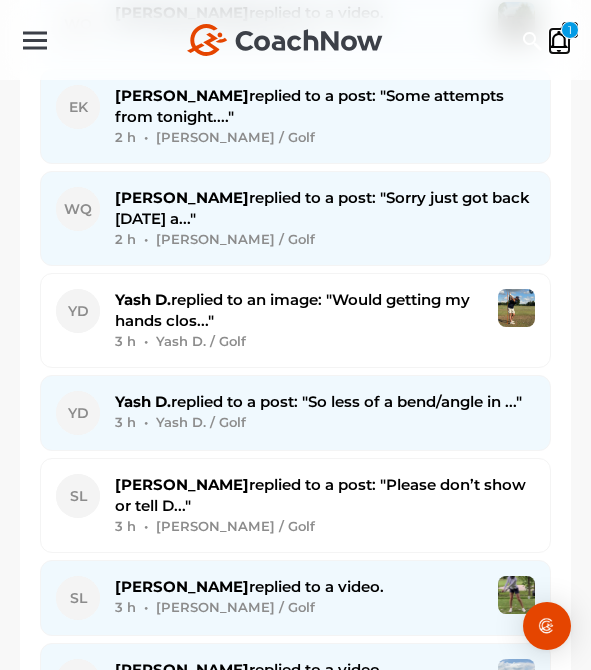 scroll, scrollTop: 2319, scrollLeft: 0, axis: vertical 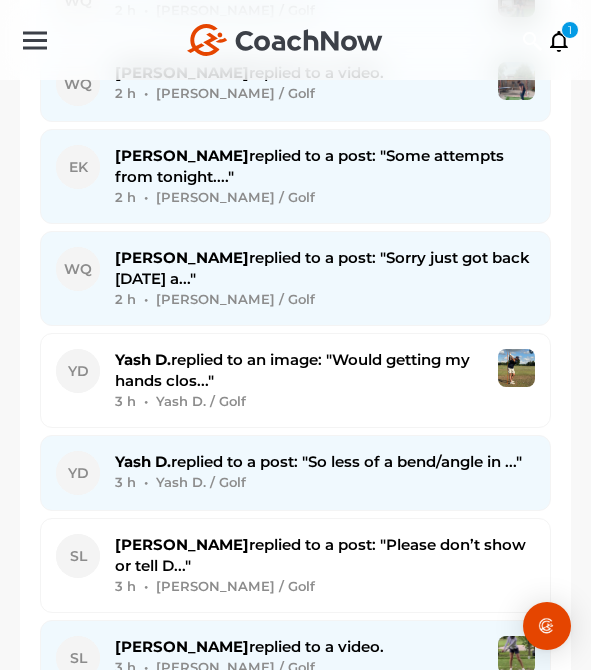 click on "2 h  •  [PERSON_NAME] / Golf" at bounding box center [325, 299] 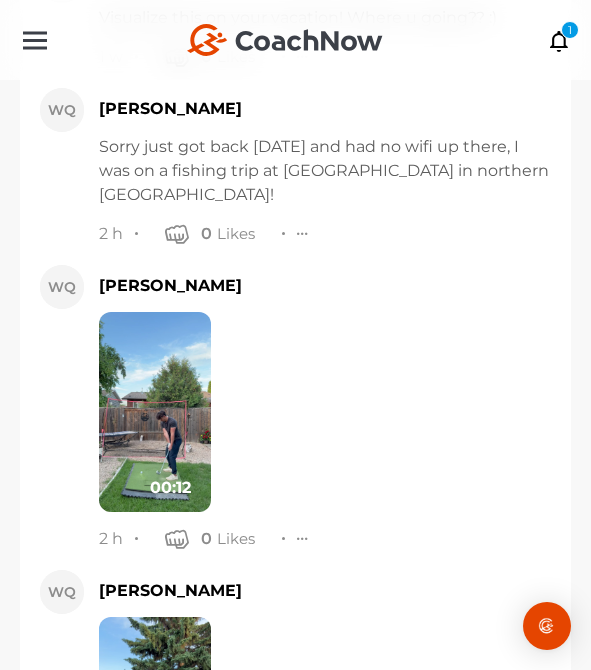 scroll, scrollTop: 6903, scrollLeft: 0, axis: vertical 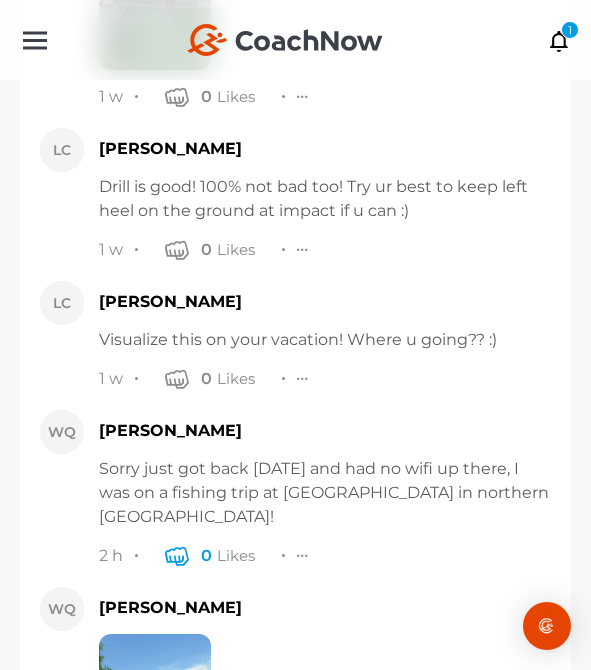 click at bounding box center (177, 555) 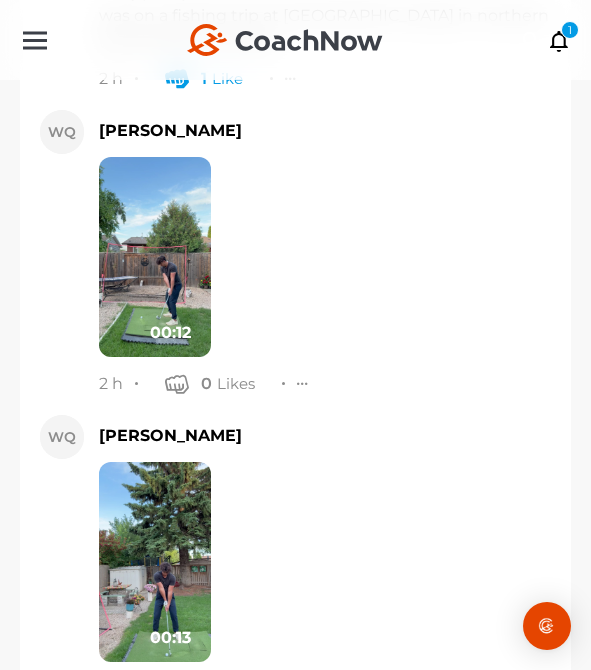 scroll, scrollTop: 7710, scrollLeft: 0, axis: vertical 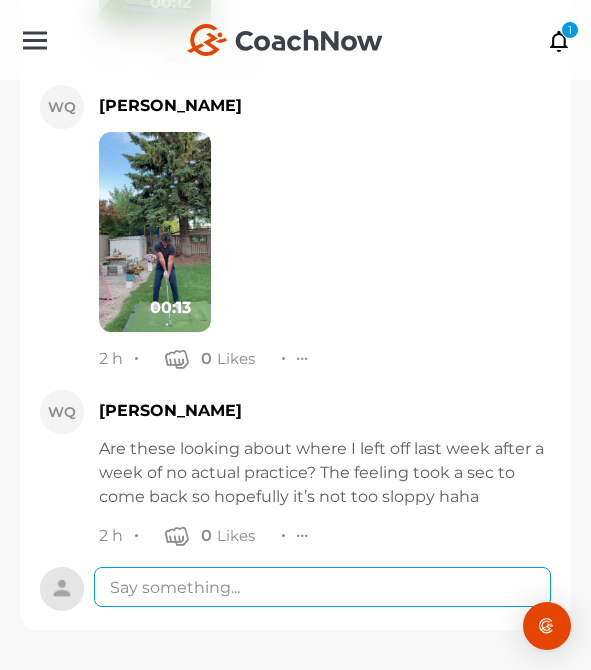 click at bounding box center [322, 587] 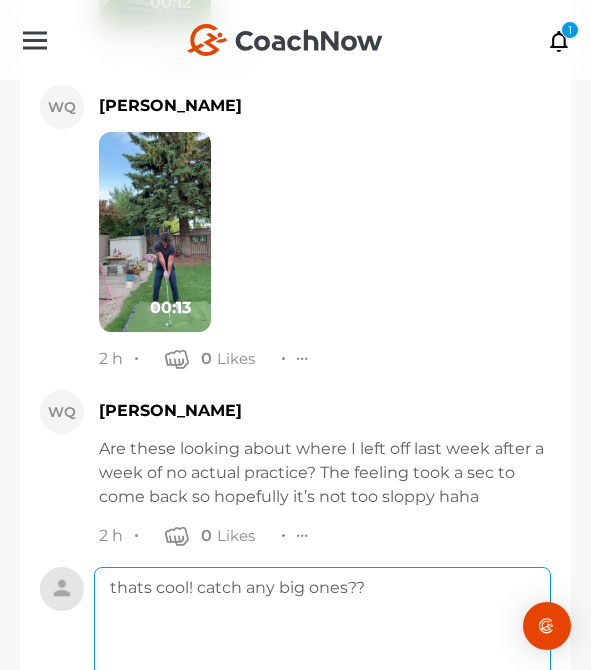 scroll, scrollTop: 7946, scrollLeft: 0, axis: vertical 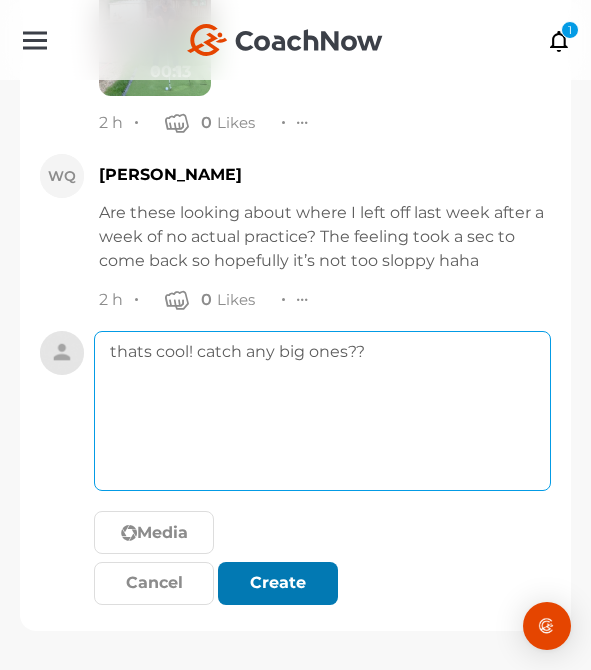 type on "thats cool! catch any big ones??" 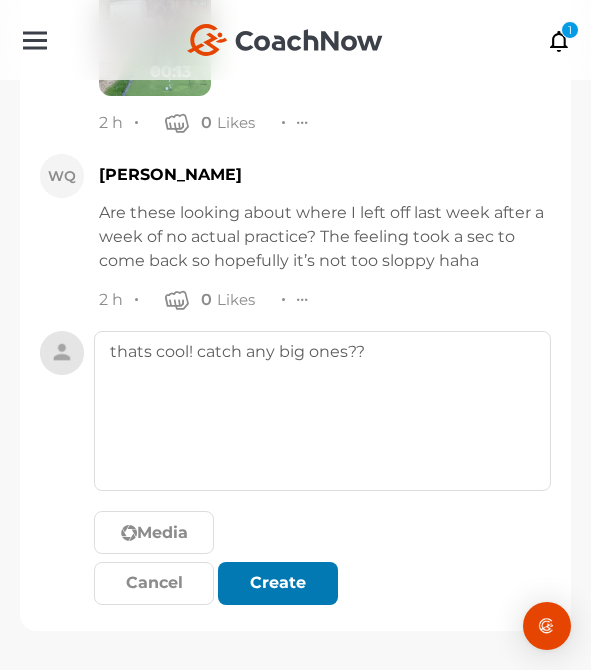 click on "Create" at bounding box center [278, 583] 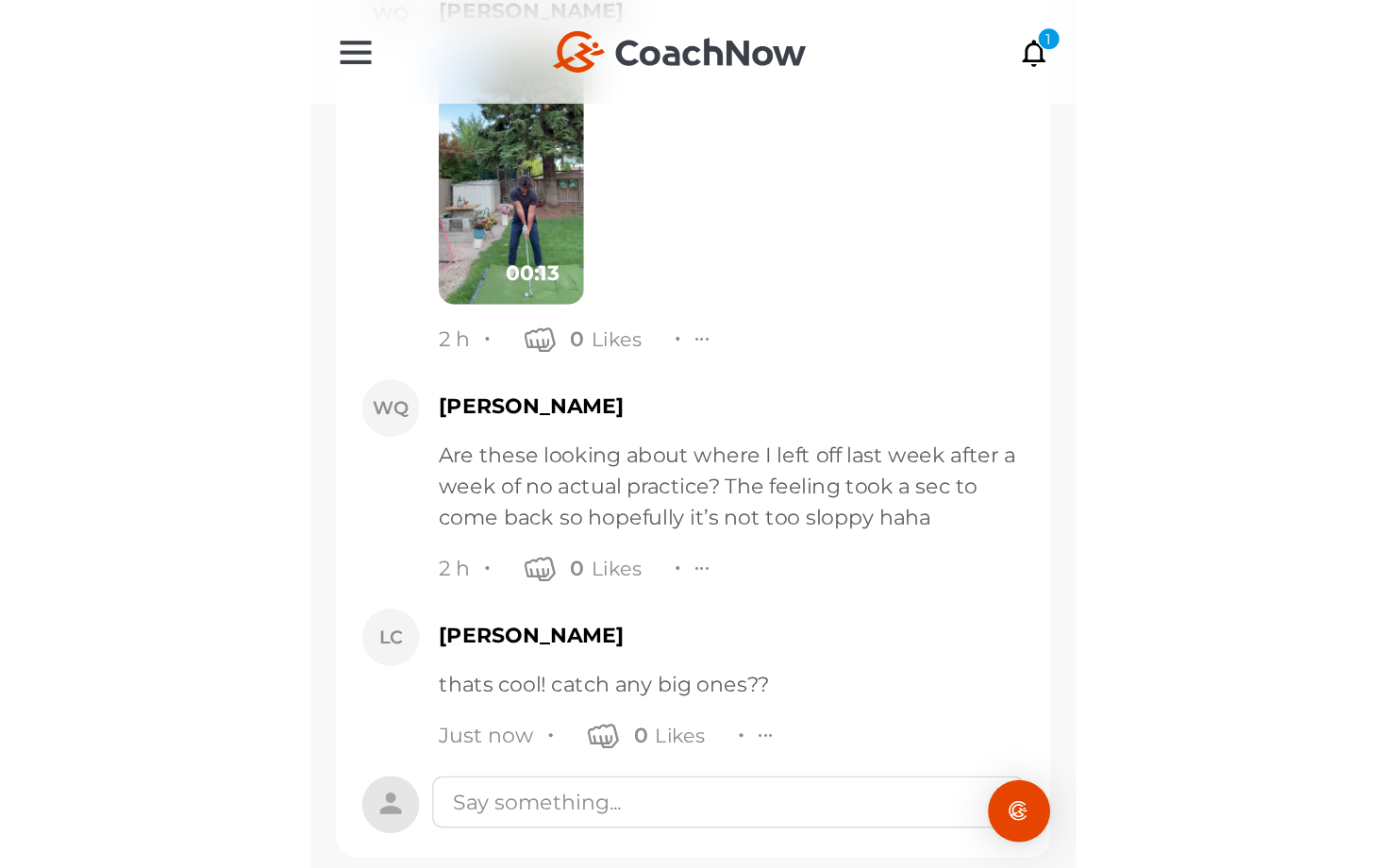 scroll, scrollTop: 7303, scrollLeft: 0, axis: vertical 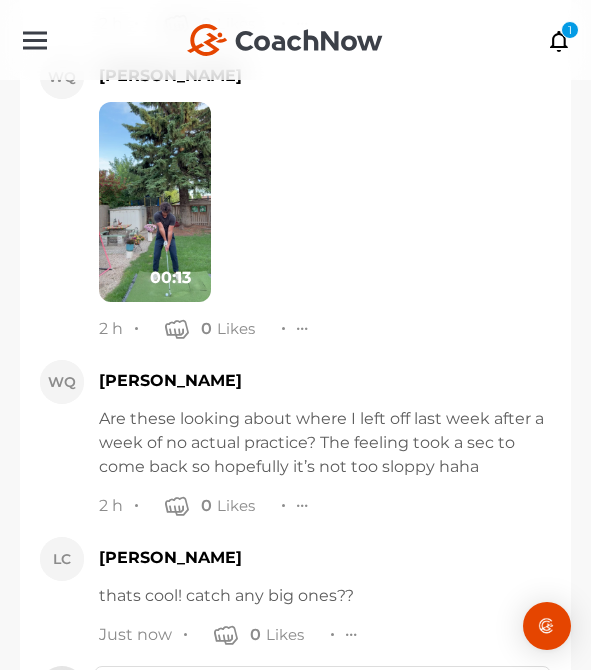 click at bounding box center (155, 202) 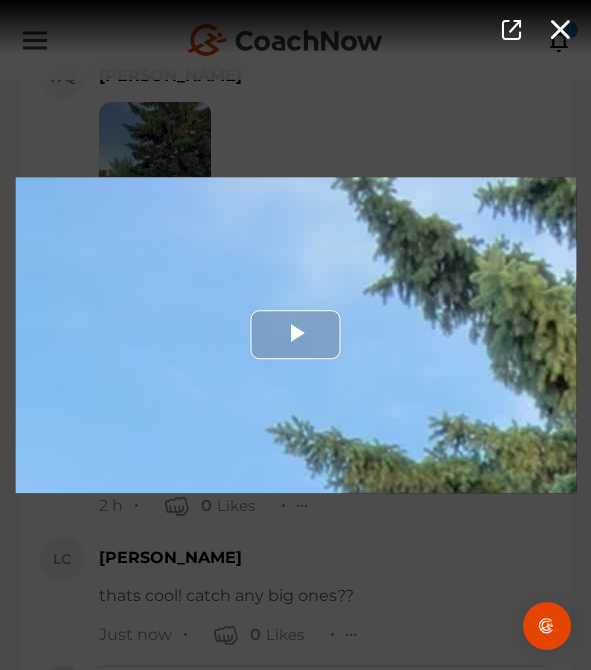 click at bounding box center [295, 335] 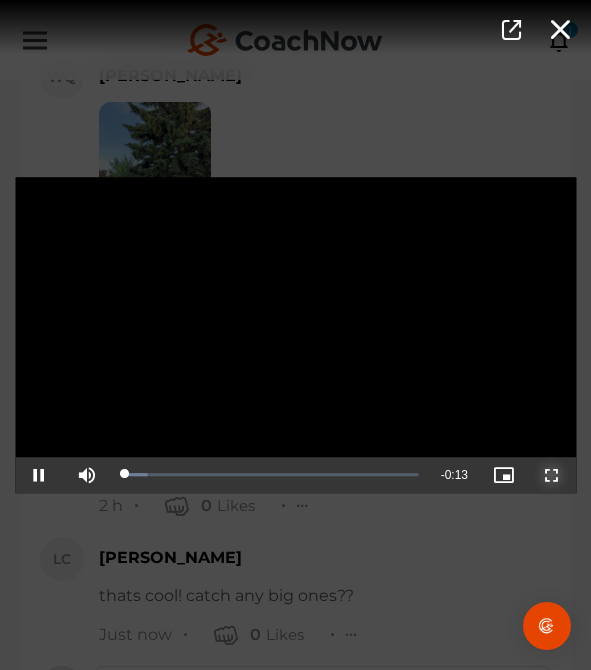 click at bounding box center (552, 475) 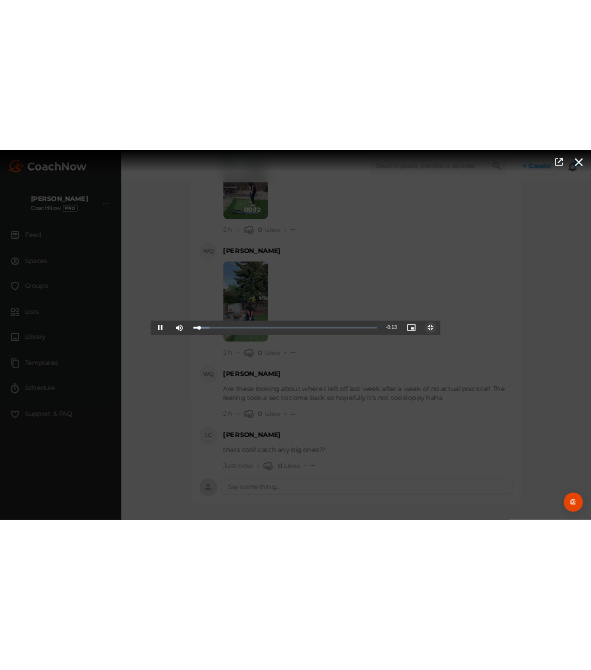 scroll, scrollTop: 7189, scrollLeft: 0, axis: vertical 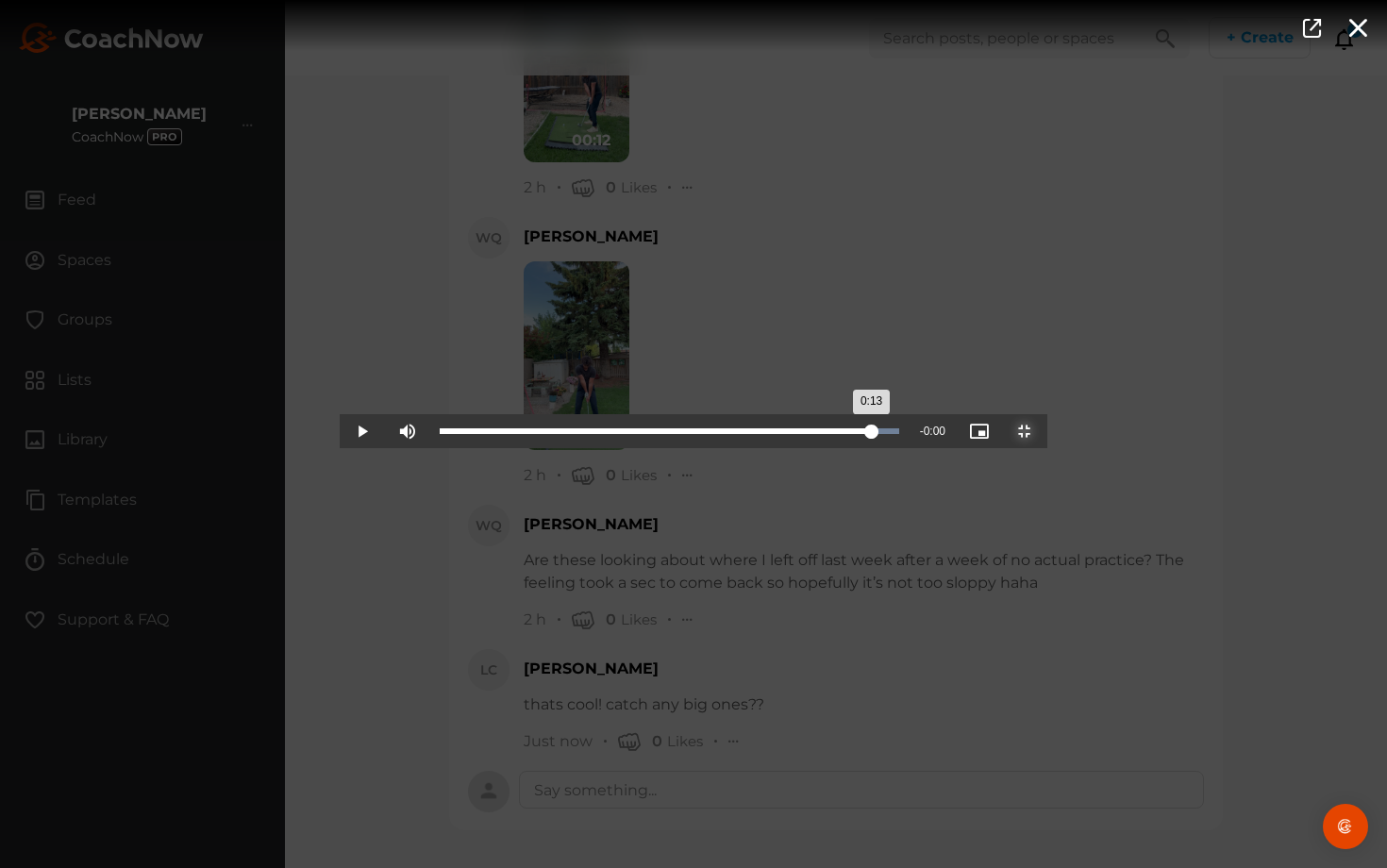 drag, startPoint x: 778, startPoint y: 867, endPoint x: 1191, endPoint y: 865, distance: 413.00484 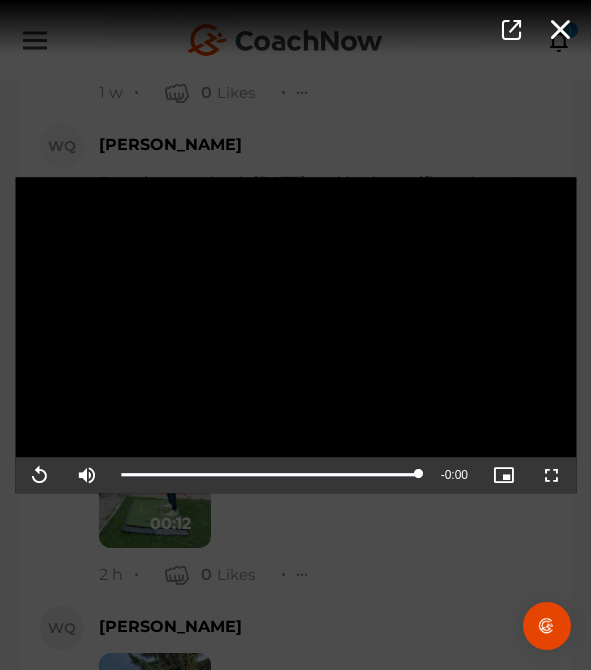 click on "Video Player is loading. Play Video Replay Mute Current Time  0:13 / Duration  0:13 Loaded :  100.00% 0:13 0:13 Stream Type  LIVE Seek to live, currently playing live LIVE Remaining Time  - 0:00   Playback Rate 1x Chapters Chapters Descriptions descriptions off , selected Captions captions settings , opens captions settings dialog captions off , selected Audio Track Picture-in-Picture Non-Fullscreen This is a modal window. Beginning of dialog window. Escape will cancel and close the window. Text Color White Black [PERSON_NAME] Blue Yellow Magenta Cyan Transparency Opaque Semi-Transparent Background Color Black White [PERSON_NAME] Blue Yellow Magenta Cyan Transparency Opaque Semi-Transparent Transparent Window Color Black White [PERSON_NAME] Blue Yellow Magenta Cyan Transparency Transparent Semi-Transparent Opaque Font Size 50% 75% 100% 125% 150% 175% 200% 300% 400% Text Edge Style None Raised Depressed Uniform Dropshadow Font Family" at bounding box center (295, 335) 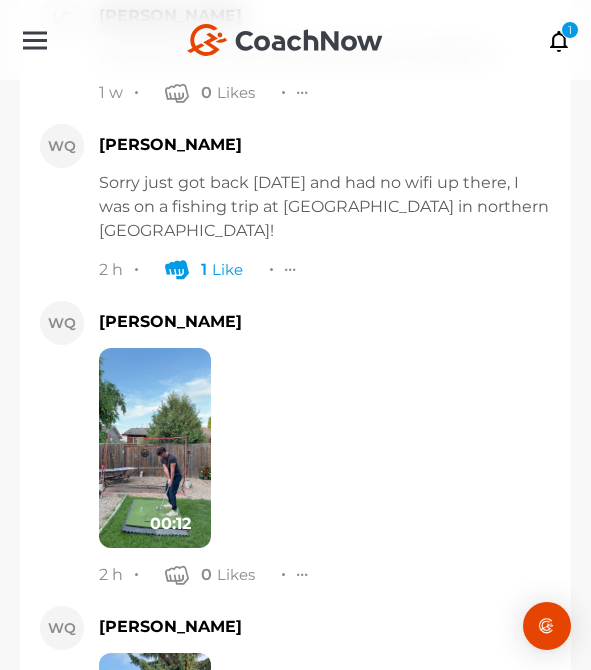 click at bounding box center (155, 448) 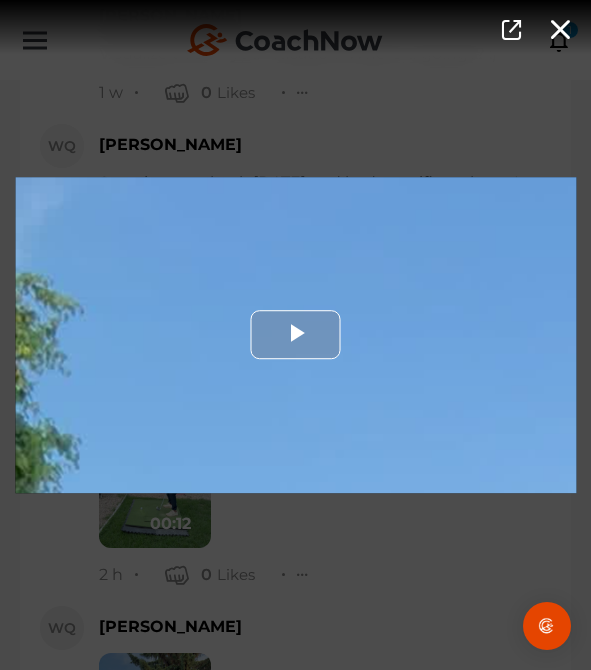 click at bounding box center [295, 335] 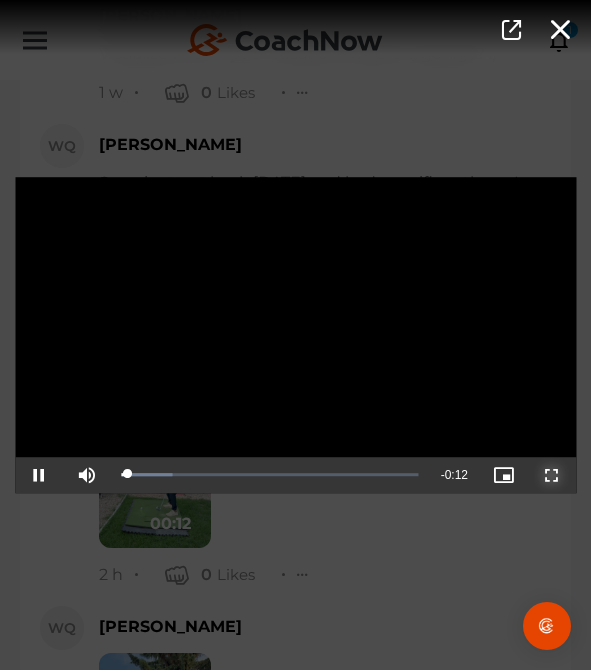 click at bounding box center [552, 475] 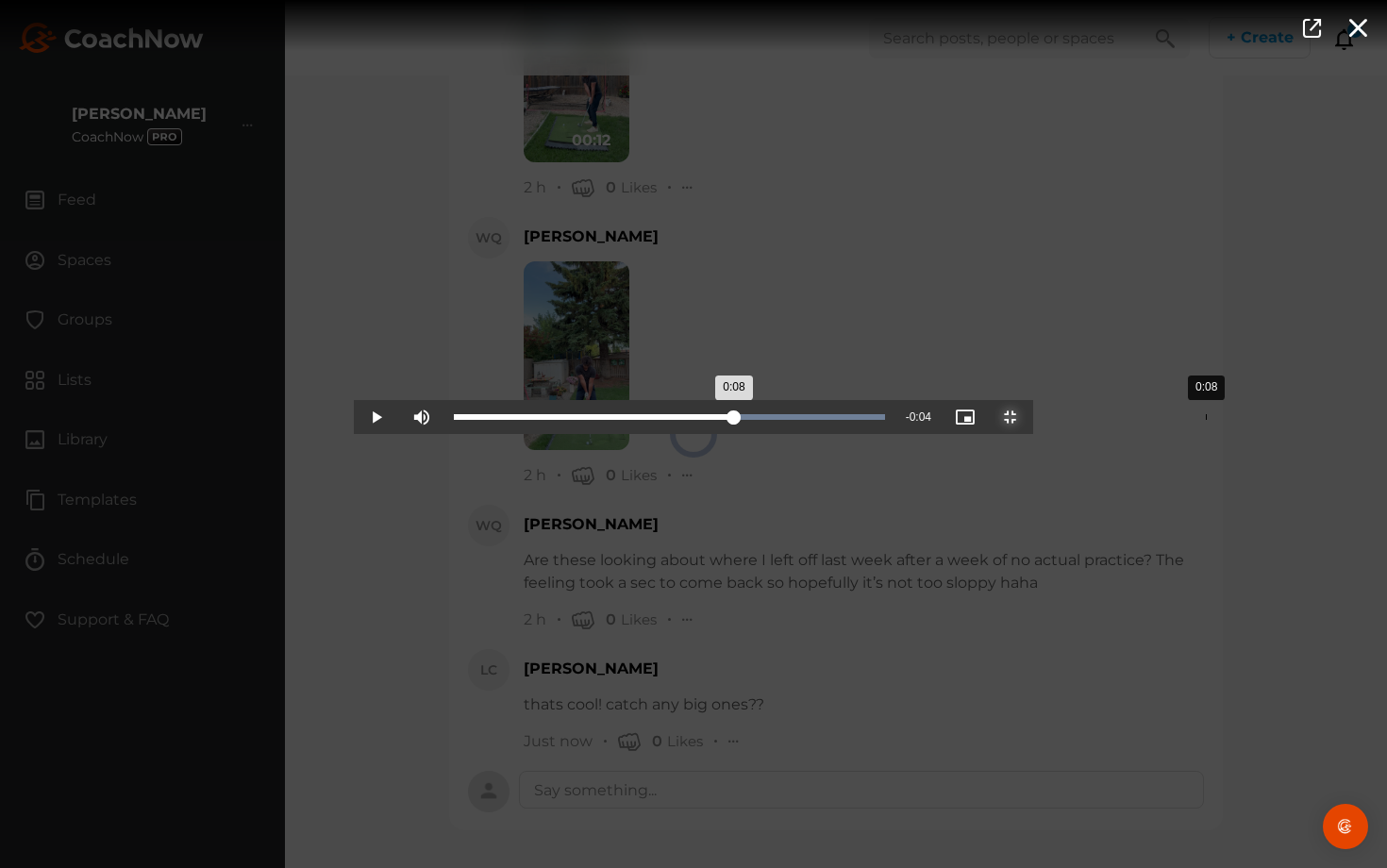 drag, startPoint x: 576, startPoint y: 863, endPoint x: 852, endPoint y: 864, distance: 276.0018 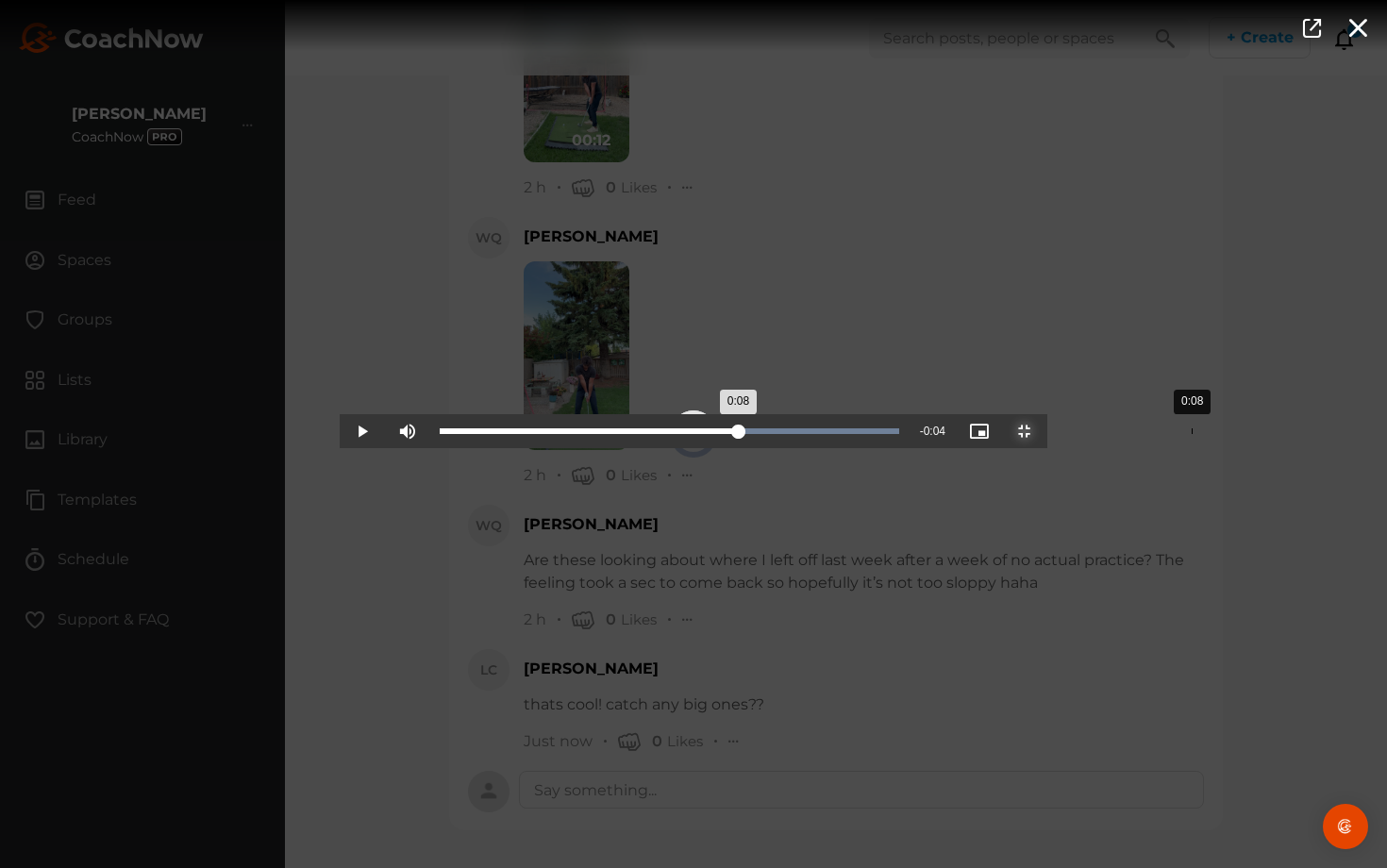 click on "Loaded :  100.00% 0:08 0:08" at bounding box center (669, 431) 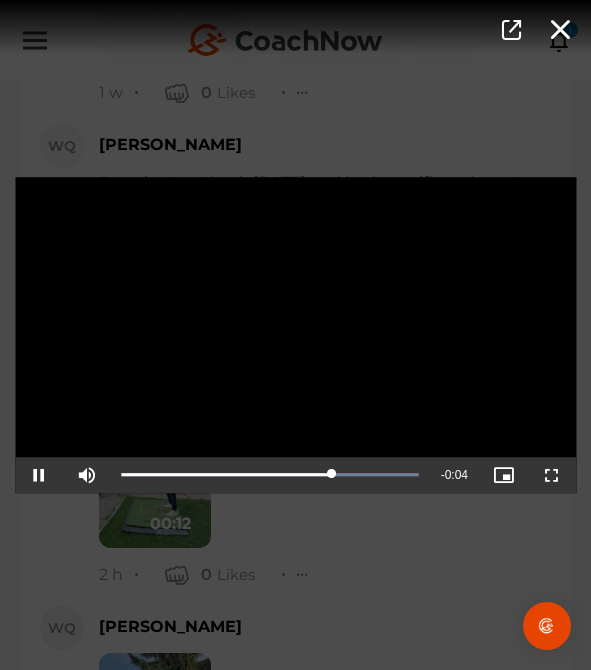 click on "Video Player is loading. Play Video Pause Mute Current Time  0:08 / Duration  0:12 Loaded :  100.00% 0:08 0:08 Stream Type  LIVE Seek to live, currently playing live LIVE Remaining Time  - 0:04   Playback Rate 1x Chapters Chapters Descriptions descriptions off , selected Captions captions settings , opens captions settings dialog captions off , selected Audio Track Picture-in-Picture Non-Fullscreen This is a modal window. Beginning of dialog window. Escape will cancel and close the window. Text Color White Black [PERSON_NAME] Blue Yellow Magenta Cyan Transparency Opaque Semi-Transparent Background Color Black White [PERSON_NAME] Blue Yellow Magenta Cyan Transparency Opaque Semi-Transparent Transparent Window Color Black White [PERSON_NAME] Blue Yellow Magenta Cyan Transparency Transparent Semi-Transparent Opaque Font Size 50% 75% 100% 125% 150% 175% 200% 300% 400% Text Edge Style None Raised Depressed Uniform Dropshadow Font Family" at bounding box center [295, 335] 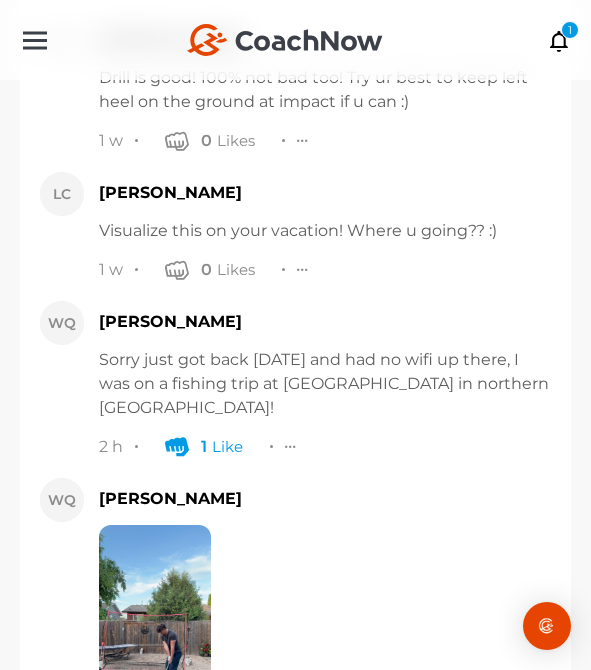 scroll, scrollTop: 6572, scrollLeft: 0, axis: vertical 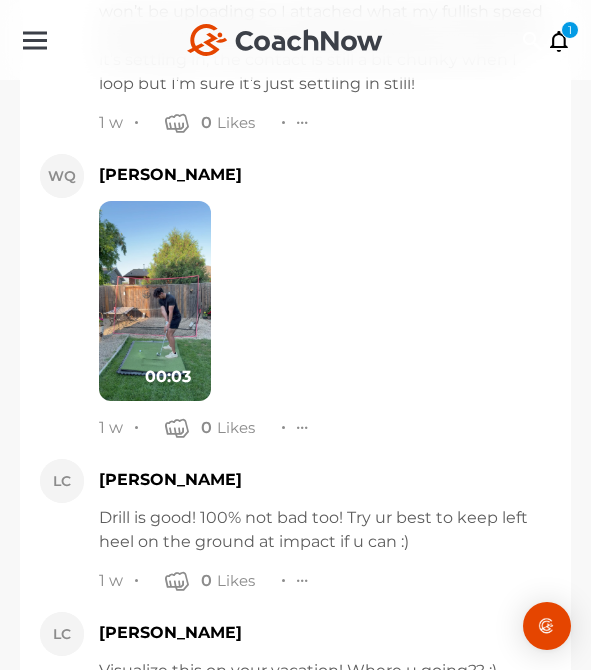 click at bounding box center (155, 301) 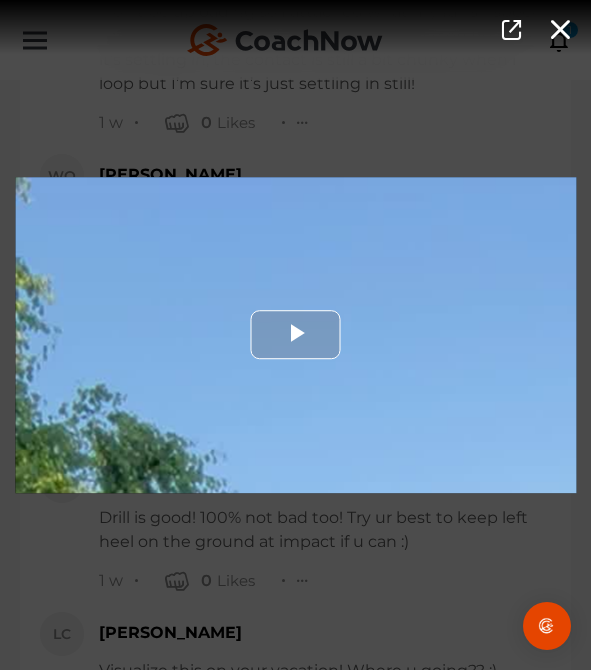click at bounding box center [295, 335] 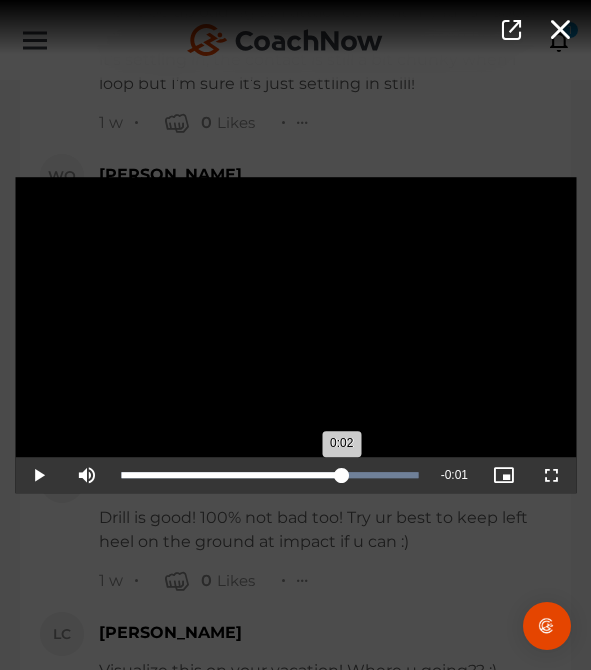 drag, startPoint x: 261, startPoint y: 492, endPoint x: 342, endPoint y: 489, distance: 81.055534 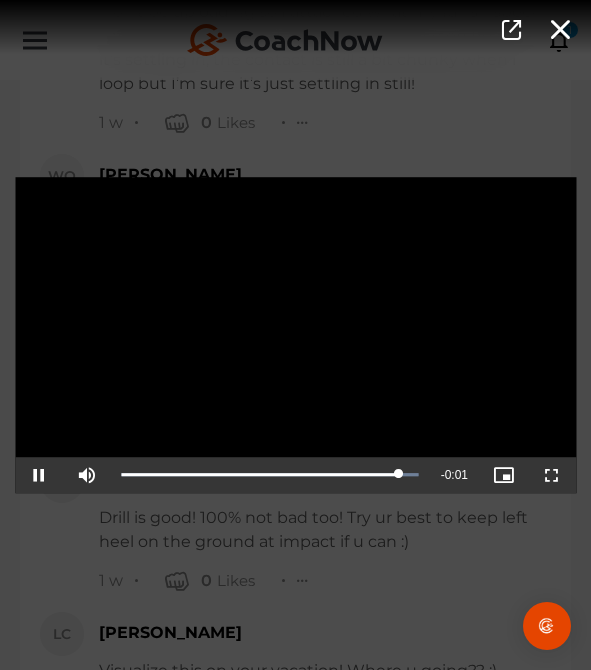 click on "Video Player is loading. Play Video Pause Mute Current Time  0:02 / Duration  0:03 Loaded :  100.00% 0:02 0:03 Stream Type  LIVE Seek to live, currently playing live LIVE Remaining Time  - 0:01   Playback Rate 1x Chapters Chapters Descriptions descriptions off , selected Captions captions settings , opens captions settings dialog captions off , selected Audio Track Picture-in-Picture Fullscreen This is a modal window. Beginning of dialog window. Escape will cancel and close the window. Text Color White Black [PERSON_NAME] Blue Yellow Magenta Cyan Transparency Opaque Semi-Transparent Background Color Black White [PERSON_NAME] Blue Yellow Magenta Cyan Transparency Opaque Semi-Transparent Transparent Window Color Black White [PERSON_NAME] Blue Yellow Magenta Cyan Transparency Transparent Semi-Transparent Opaque Font Size 50% 75% 100% 125% 150% 175% 200% 300% 400% Text Edge Style None Raised Depressed Uniform Dropshadow Font Family Casual" at bounding box center [295, 335] 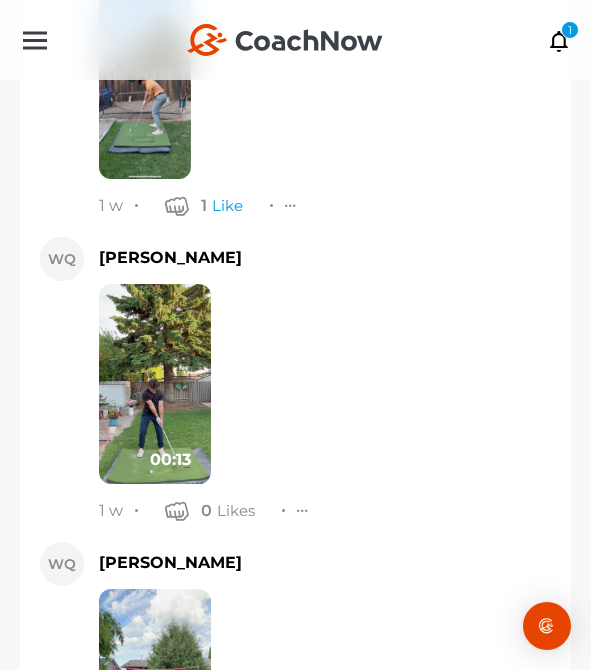 scroll, scrollTop: 1694, scrollLeft: 0, axis: vertical 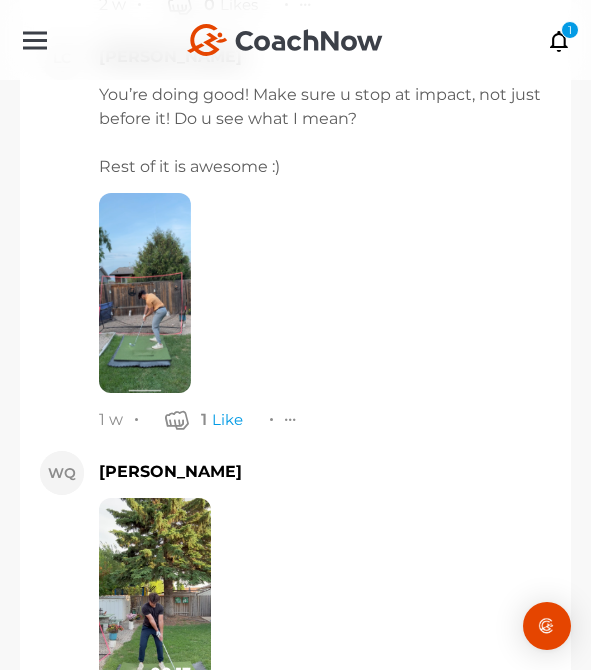 click at bounding box center (145, 293) 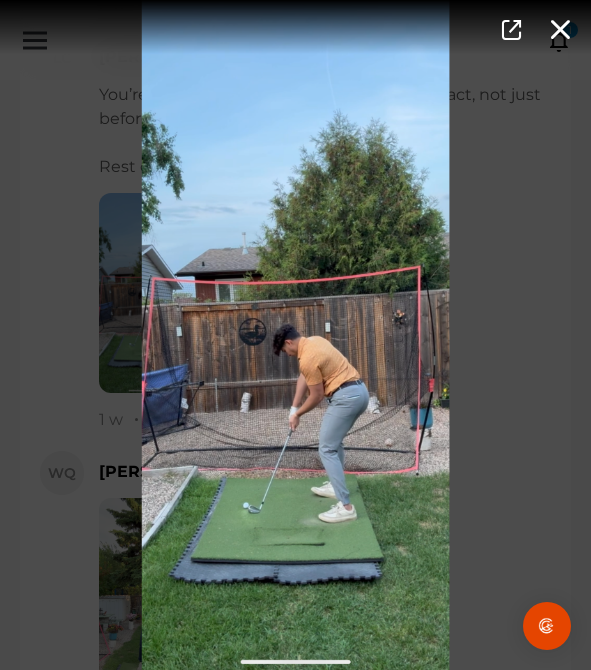 click at bounding box center (295, 335) 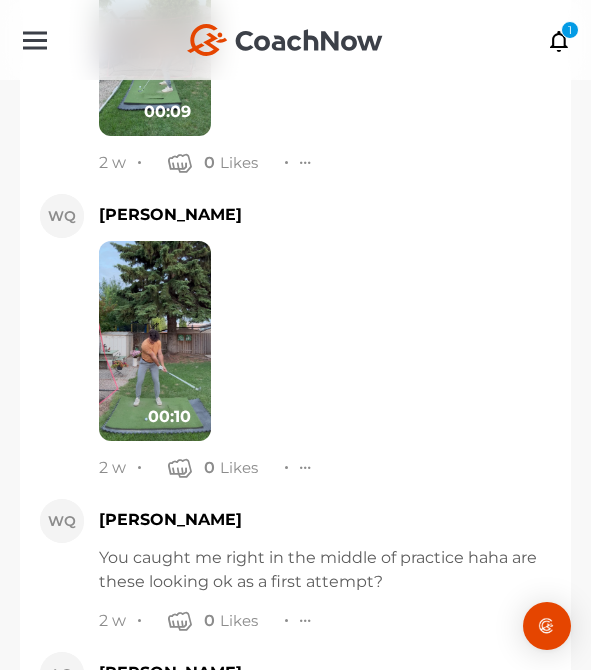 scroll, scrollTop: 991, scrollLeft: 0, axis: vertical 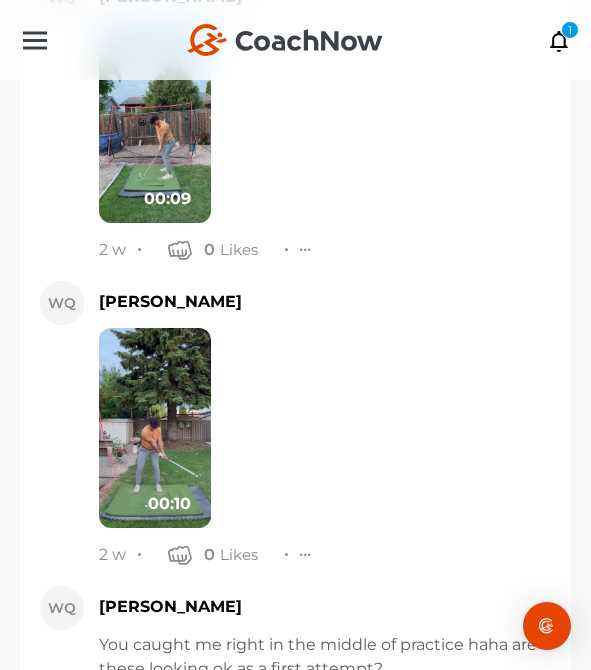 click on "00:09" at bounding box center [167, 199] 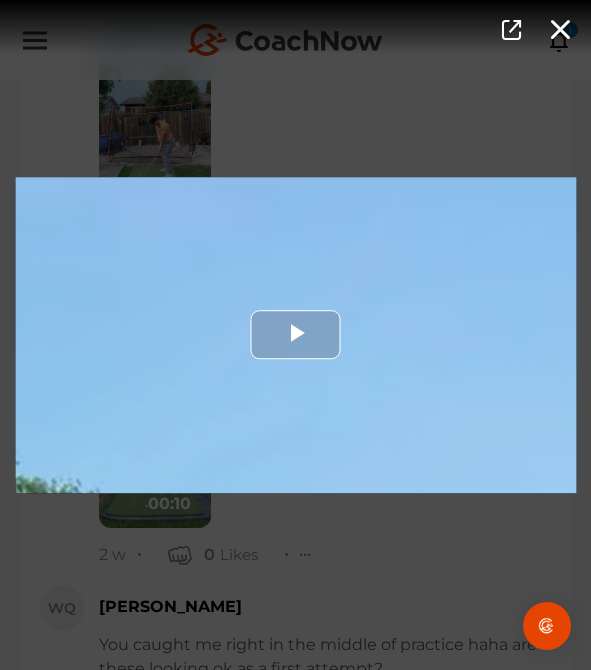 click at bounding box center (295, 335) 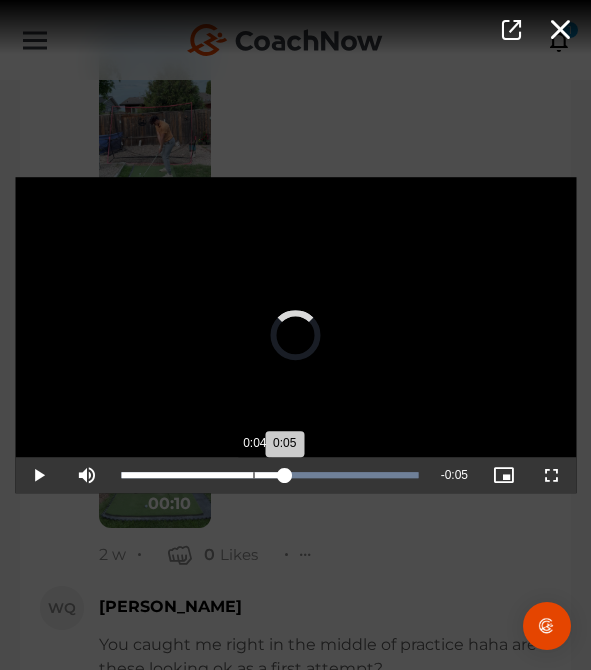 drag, startPoint x: 260, startPoint y: 480, endPoint x: 239, endPoint y: 484, distance: 21.377558 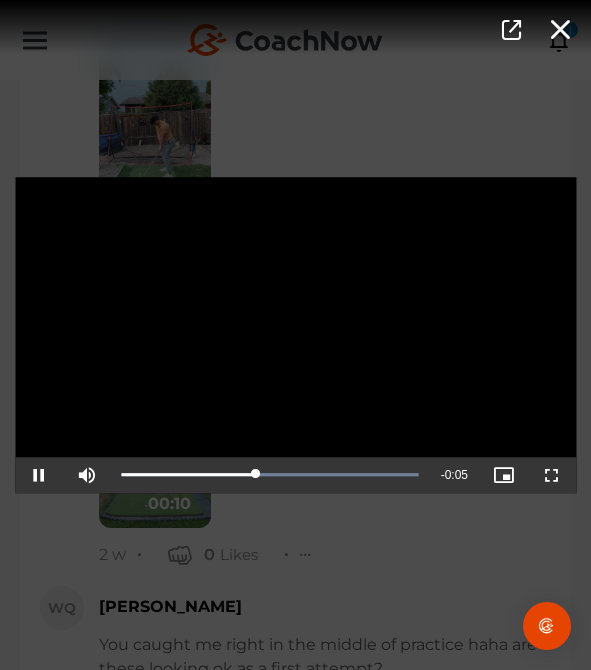 click on "Video Player is loading. Play Video Pause Mute Current Time  0:04 / Duration  0:09 Loaded :  100.00% 0:03 0:04 Stream Type  LIVE Seek to live, currently playing live LIVE Remaining Time  - 0:05   Playback Rate 1x Chapters Chapters Descriptions descriptions off , selected Captions captions settings , opens captions settings dialog captions off , selected Audio Track Picture-in-Picture Fullscreen This is a modal window. Beginning of dialog window. Escape will cancel and close the window. Text Color White Black [PERSON_NAME] Blue Yellow Magenta Cyan Transparency Opaque Semi-Transparent Background Color Black White [PERSON_NAME] Blue Yellow Magenta Cyan Transparency Opaque Semi-Transparent Transparent Window Color Black White [PERSON_NAME] Blue Yellow Magenta Cyan Transparency Transparent Semi-Transparent Opaque Font Size 50% 75% 100% 125% 150% 175% 200% 300% 400% Text Edge Style None Raised Depressed Uniform Dropshadow Font Family Casual" at bounding box center [295, 335] 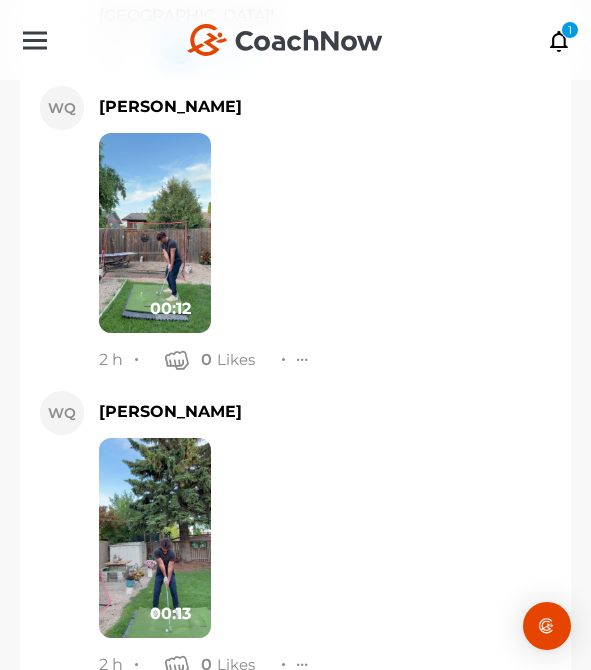 scroll, scrollTop: 7839, scrollLeft: 0, axis: vertical 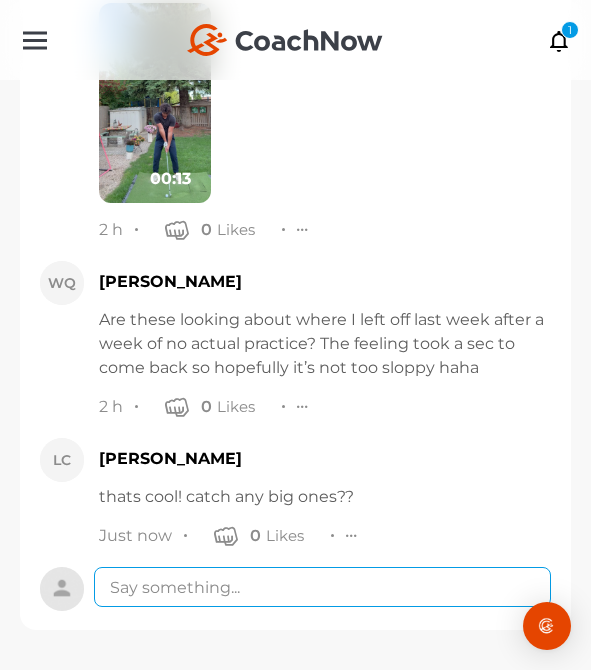 click at bounding box center (322, 587) 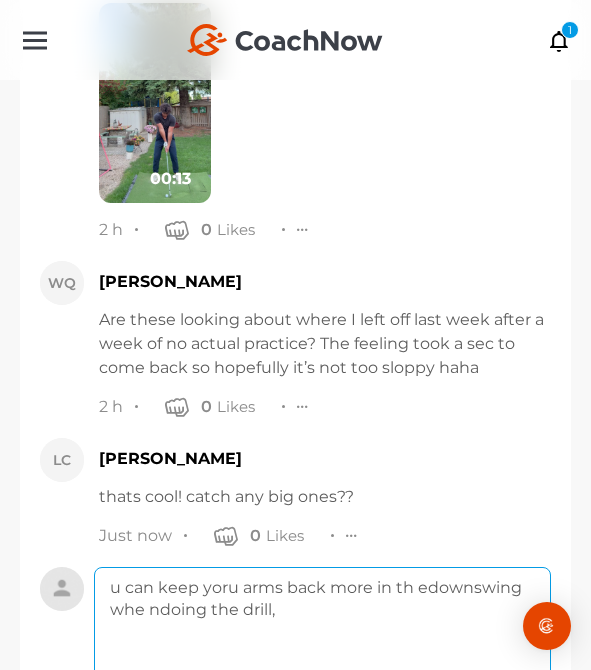 click on "u can keep yoru arms back more in th edownswing whe ndoing the drill," at bounding box center [322, 647] 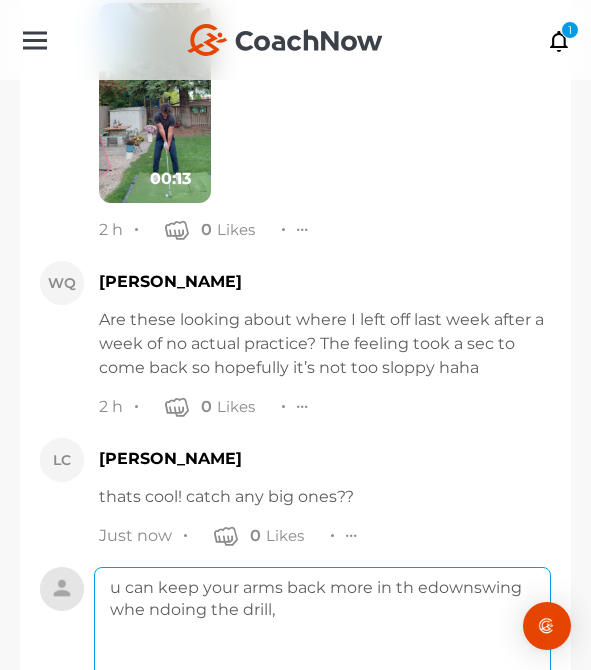 click on "u can keep your arms back more in th edownswing whe ndoing the drill," at bounding box center (322, 647) 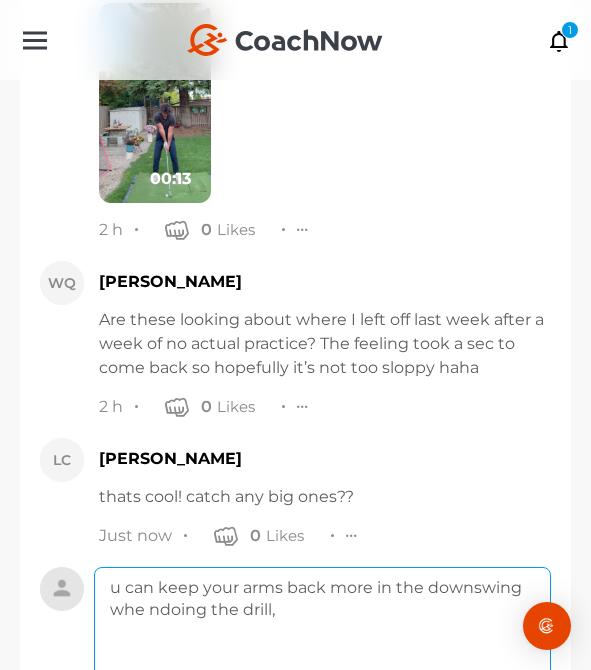 click on "u can keep your arms back more in the downswing whe ndoing the drill," at bounding box center (322, 647) 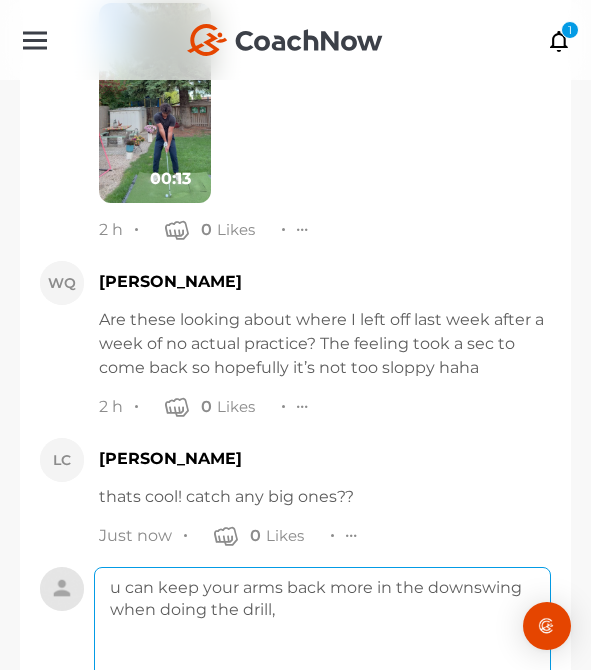 click on "u can keep your arms back more in the downswing when doing the drill," at bounding box center (322, 647) 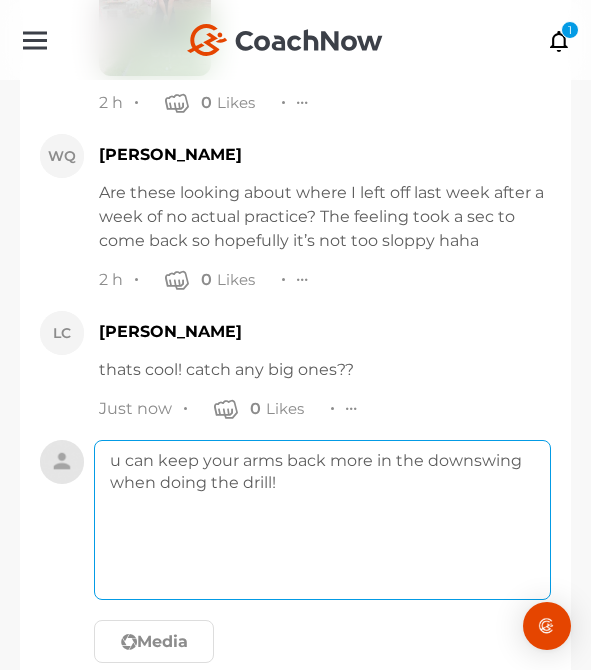 scroll, scrollTop: 8075, scrollLeft: 0, axis: vertical 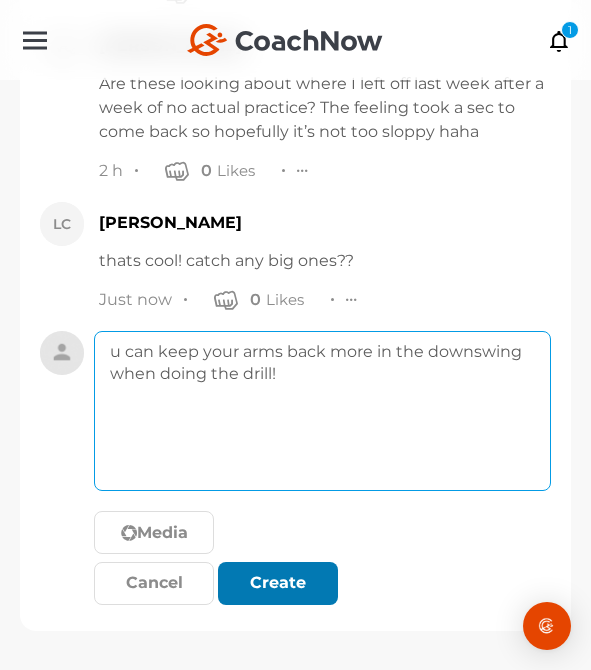 type on "u can keep your arms back more in the downswing when doing the drill!" 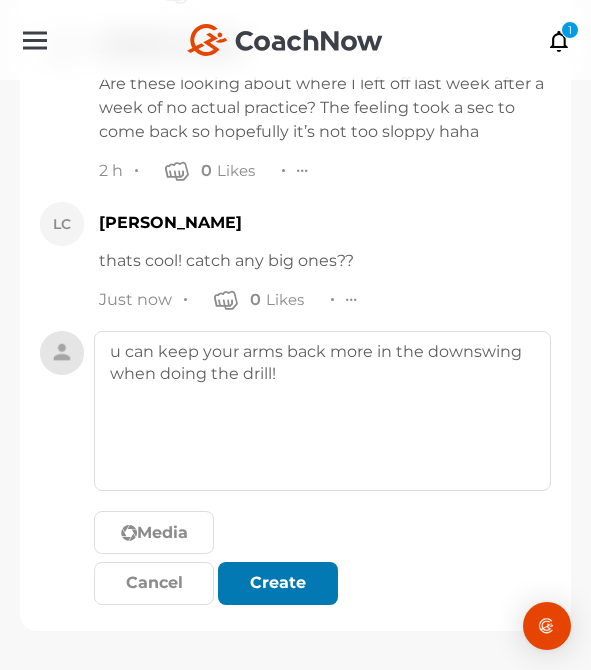 click at bounding box center (278, 583) 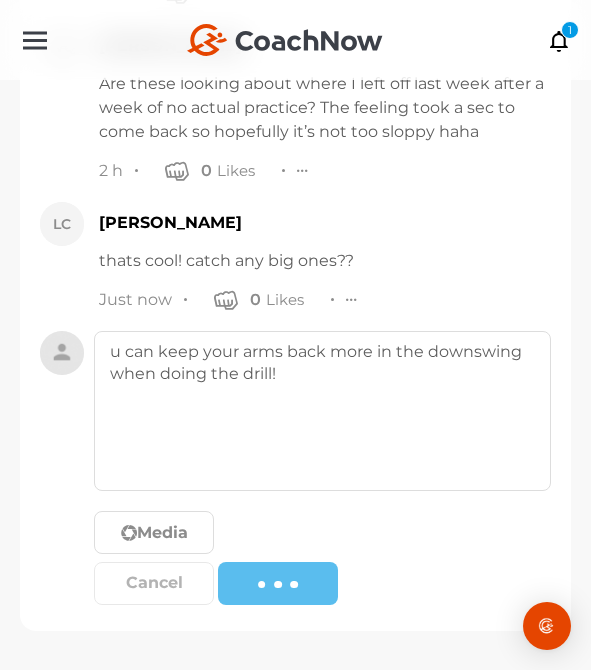 type 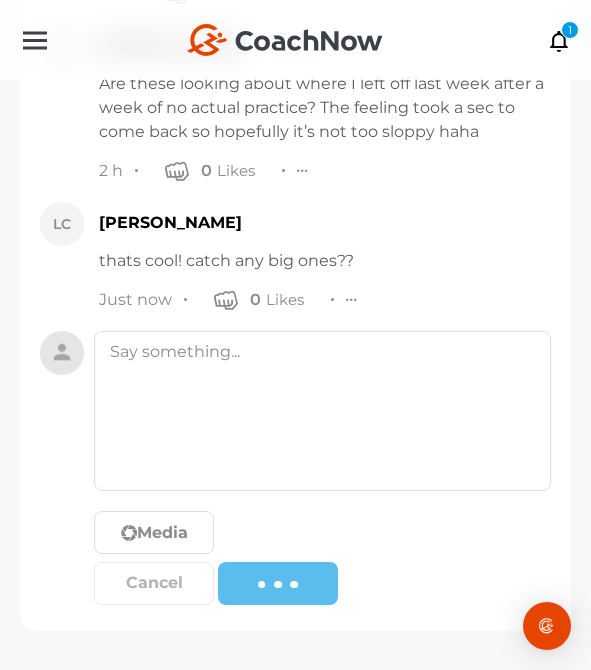 scroll, scrollTop: 7992, scrollLeft: 0, axis: vertical 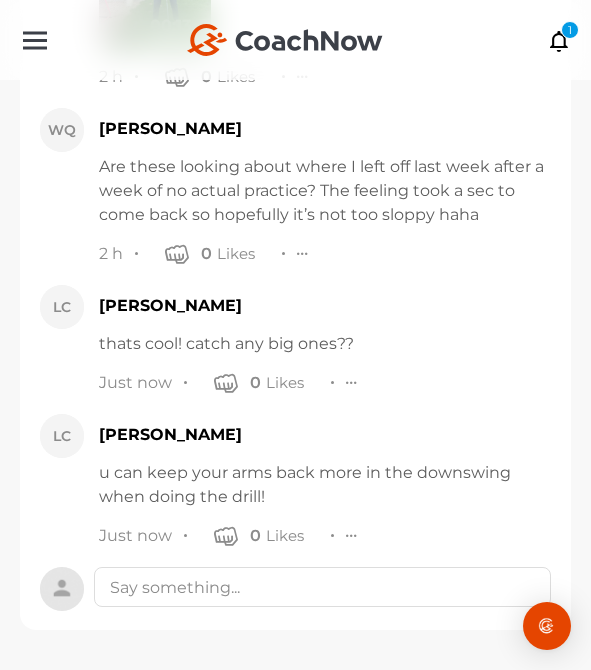 click at bounding box center (352, 535) 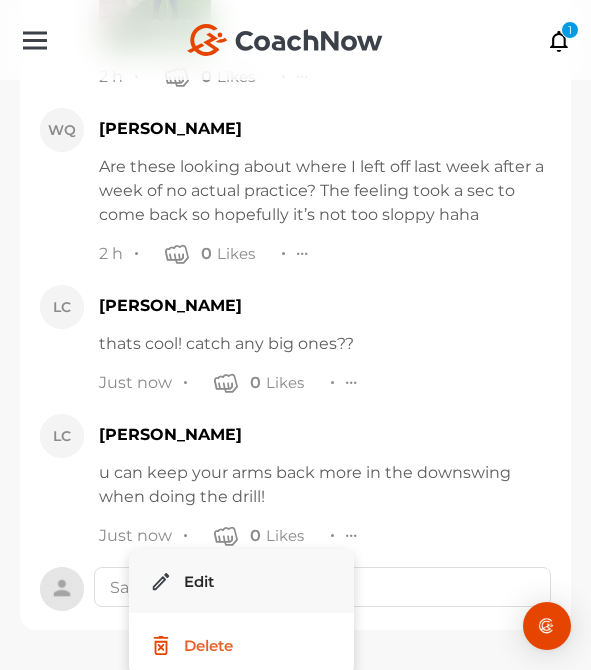 click on "Edit" at bounding box center [241, 581] 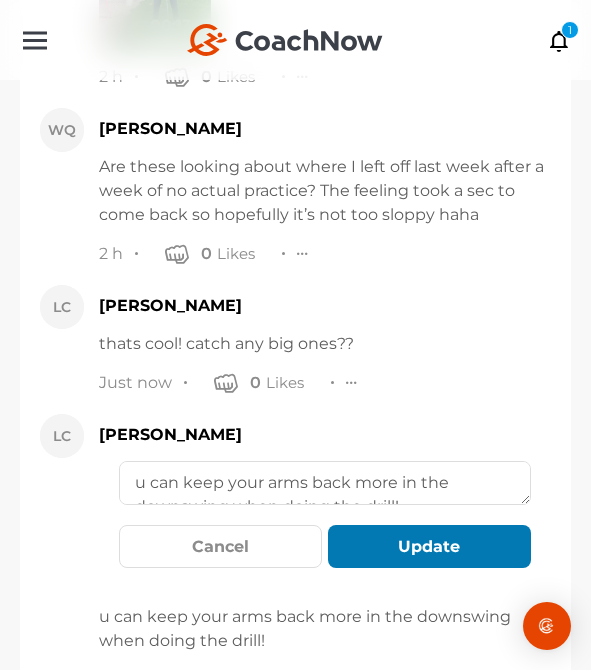 scroll, scrollTop: 12, scrollLeft: 0, axis: vertical 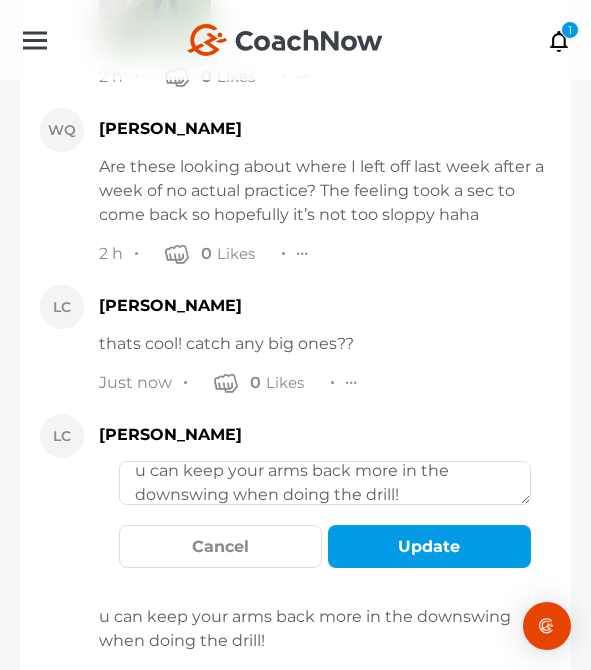 drag, startPoint x: 470, startPoint y: 495, endPoint x: 468, endPoint y: 447, distance: 48.04165 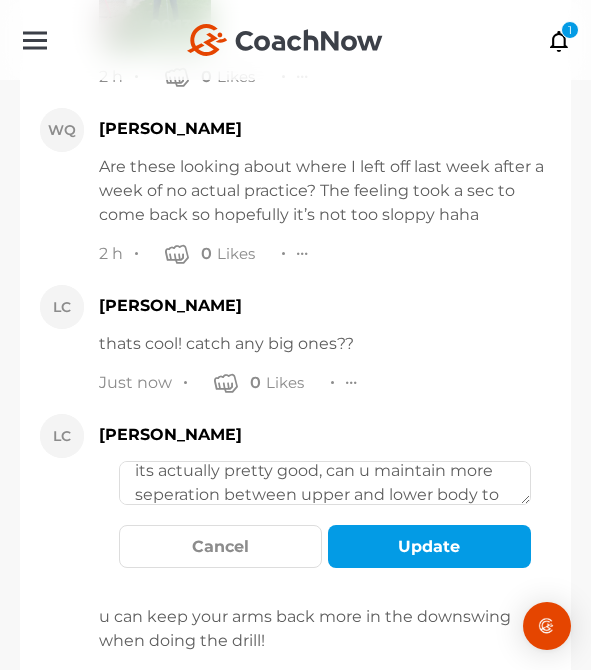 scroll, scrollTop: 36, scrollLeft: 0, axis: vertical 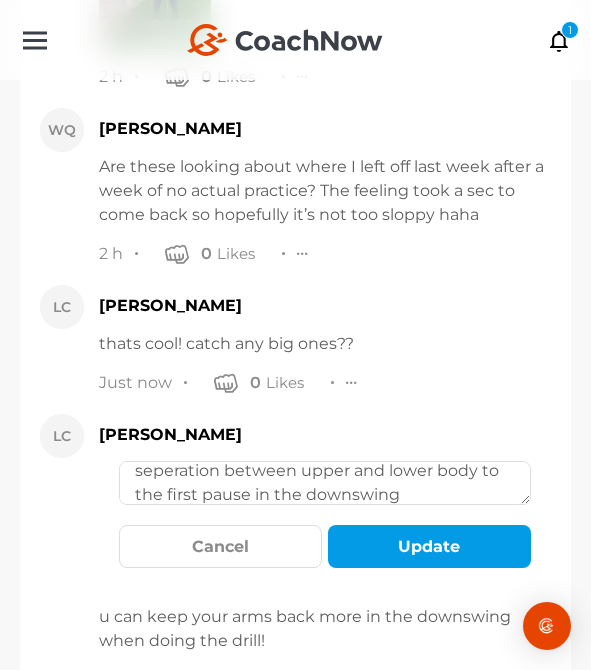 click on "its actually pretty good, can u maintain more seperation between upper and lower body to the first pause in the downswing" at bounding box center (325, 483) 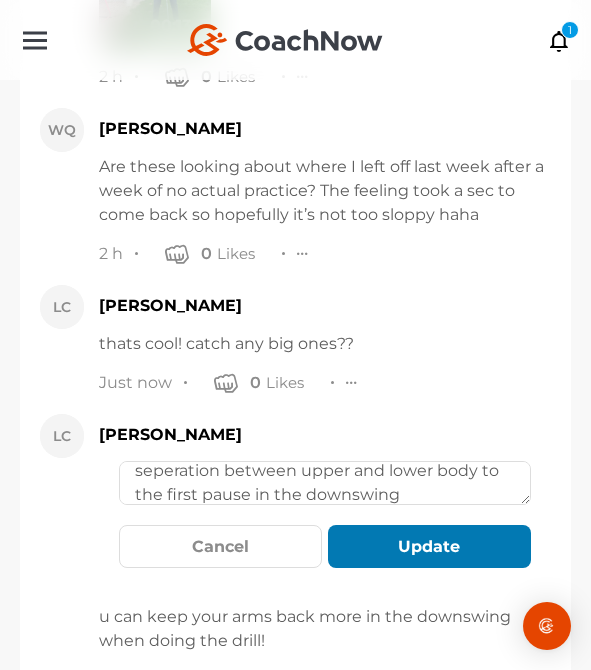 type on "its actually pretty good, can u maintain more seperation between upper and lower body to the first pause in the downswing" 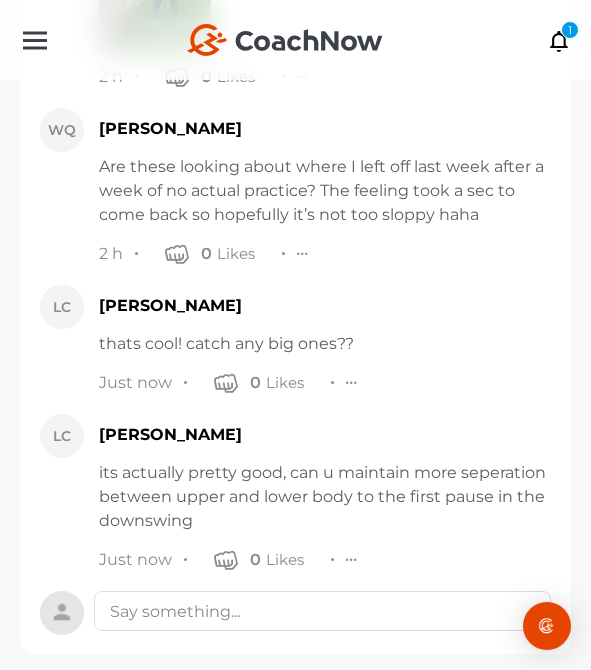 scroll, scrollTop: 8016, scrollLeft: 0, axis: vertical 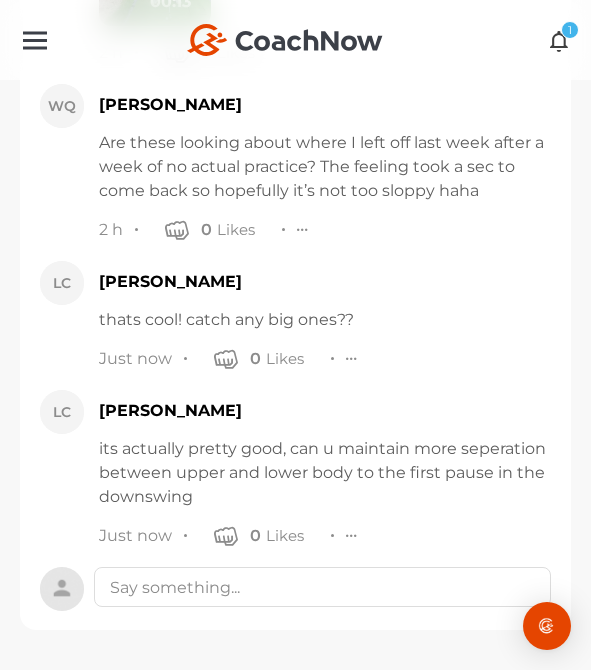 click on "1" at bounding box center (570, 30) 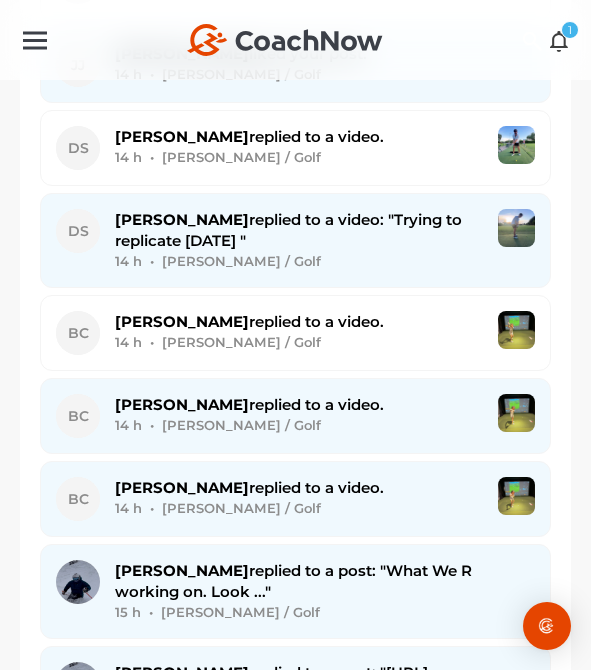 scroll, scrollTop: 0, scrollLeft: 0, axis: both 